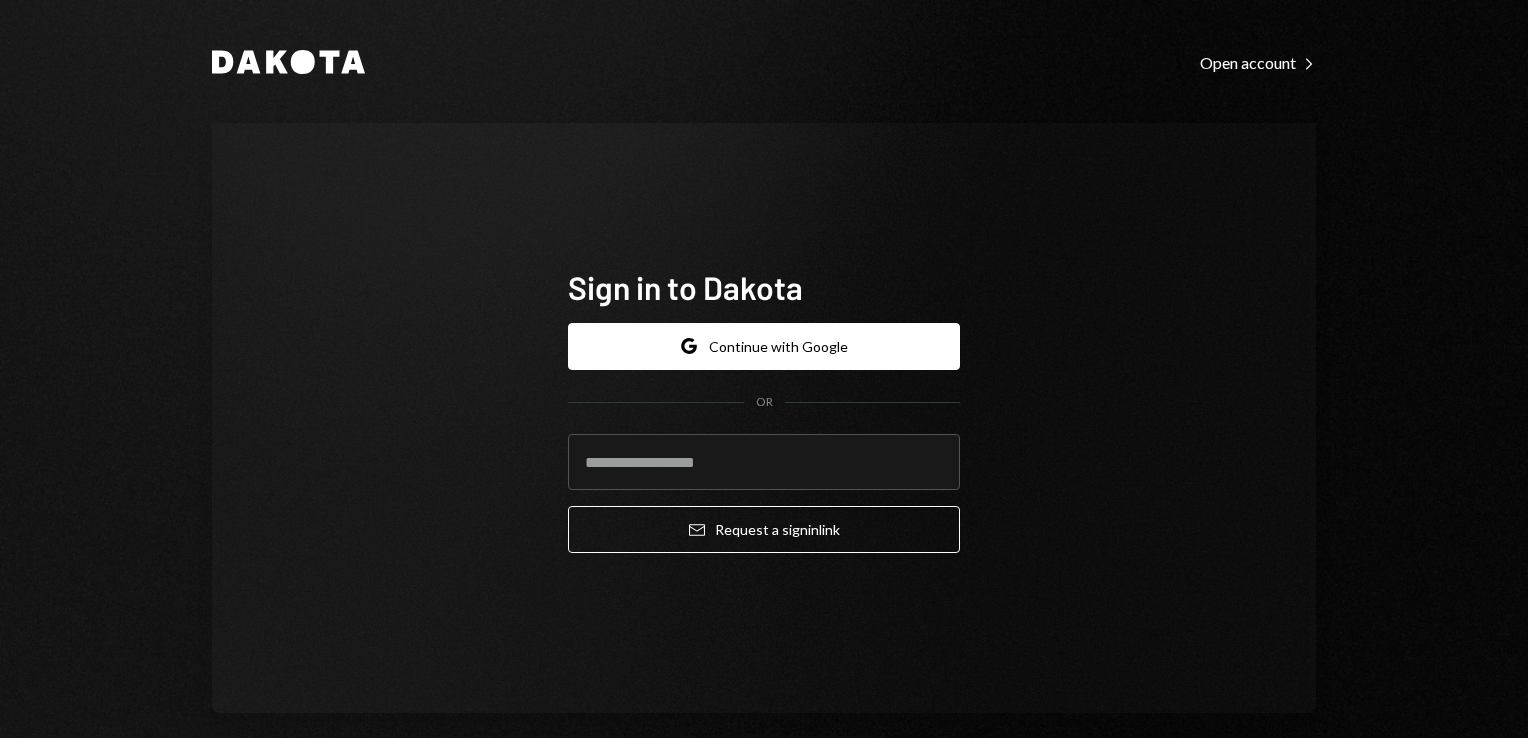 scroll, scrollTop: 0, scrollLeft: 0, axis: both 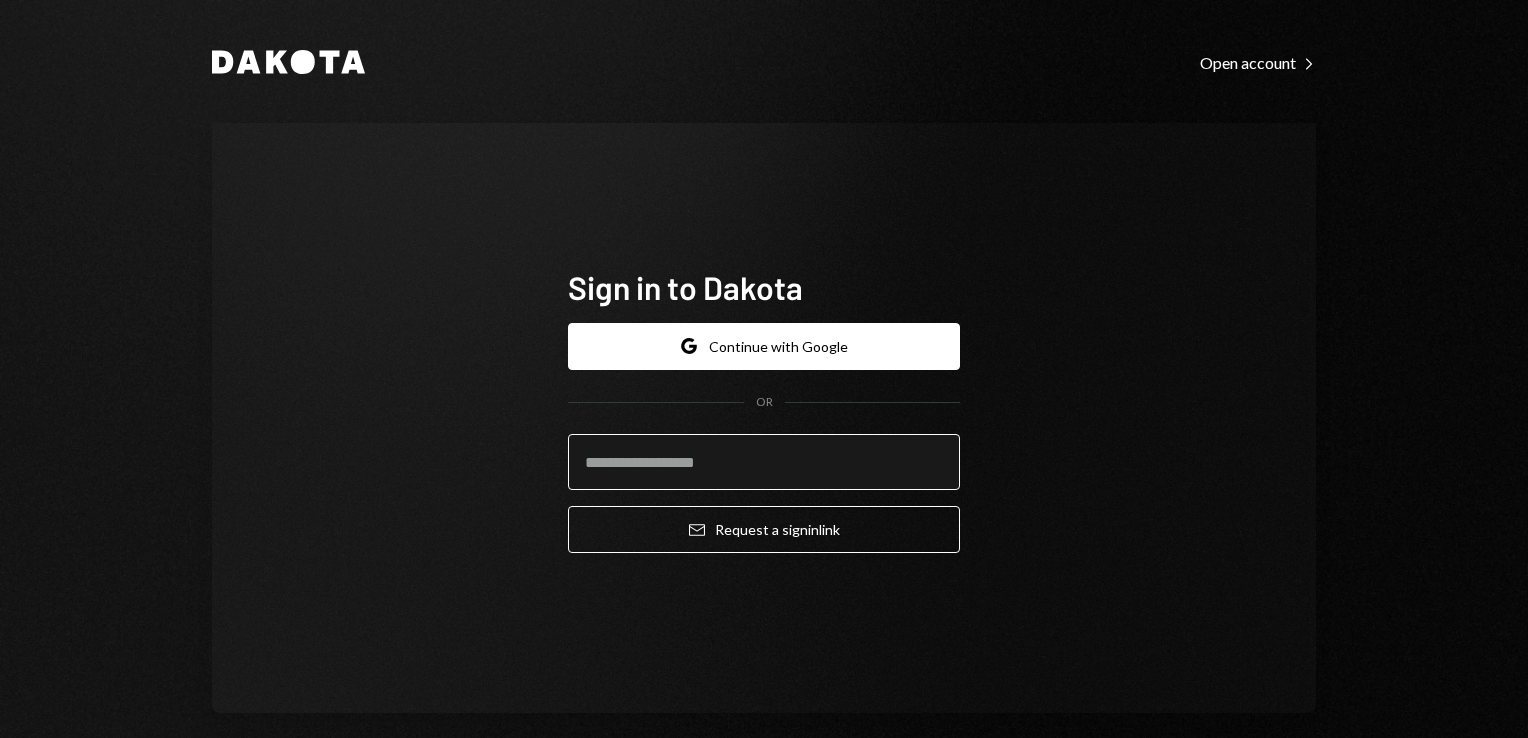 click at bounding box center (764, 462) 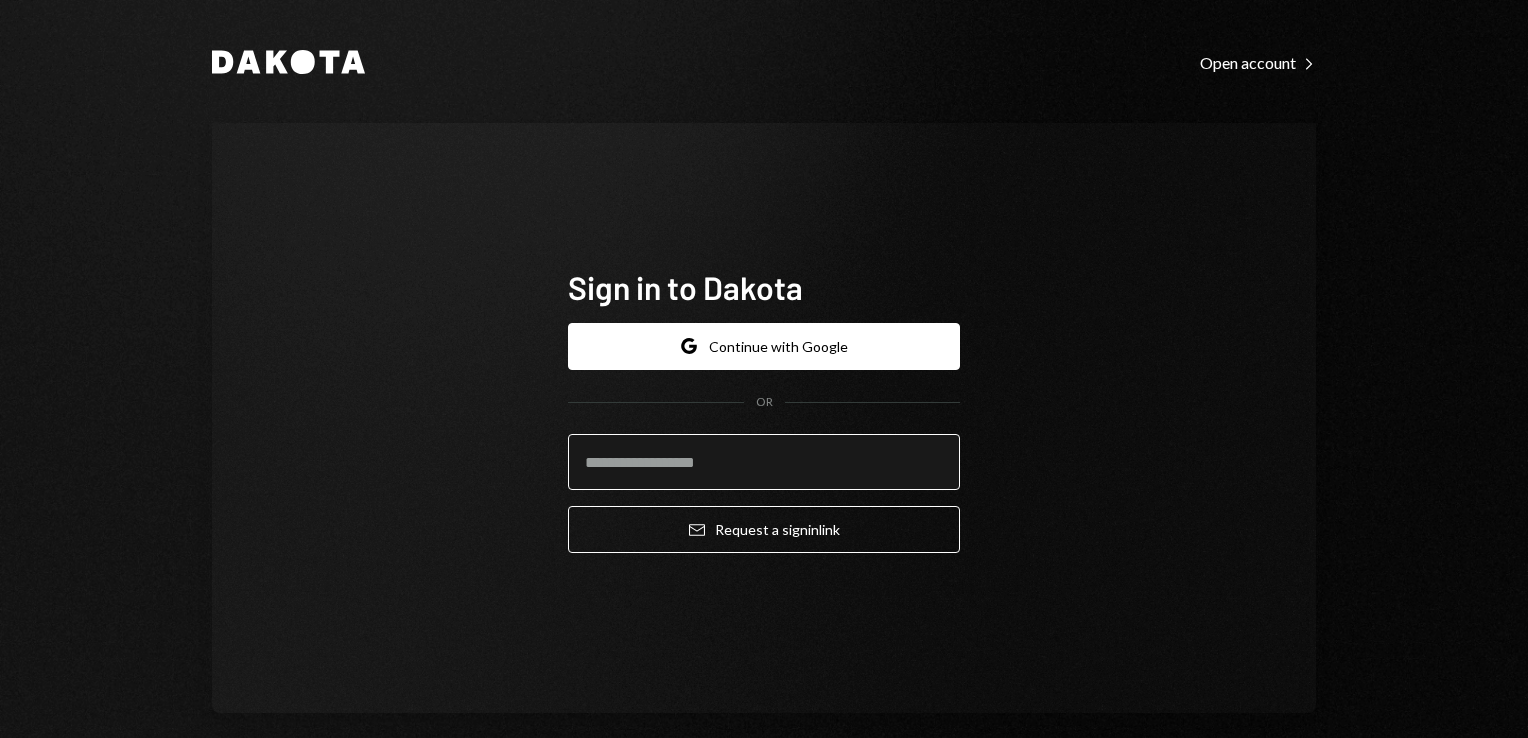 type on "**********" 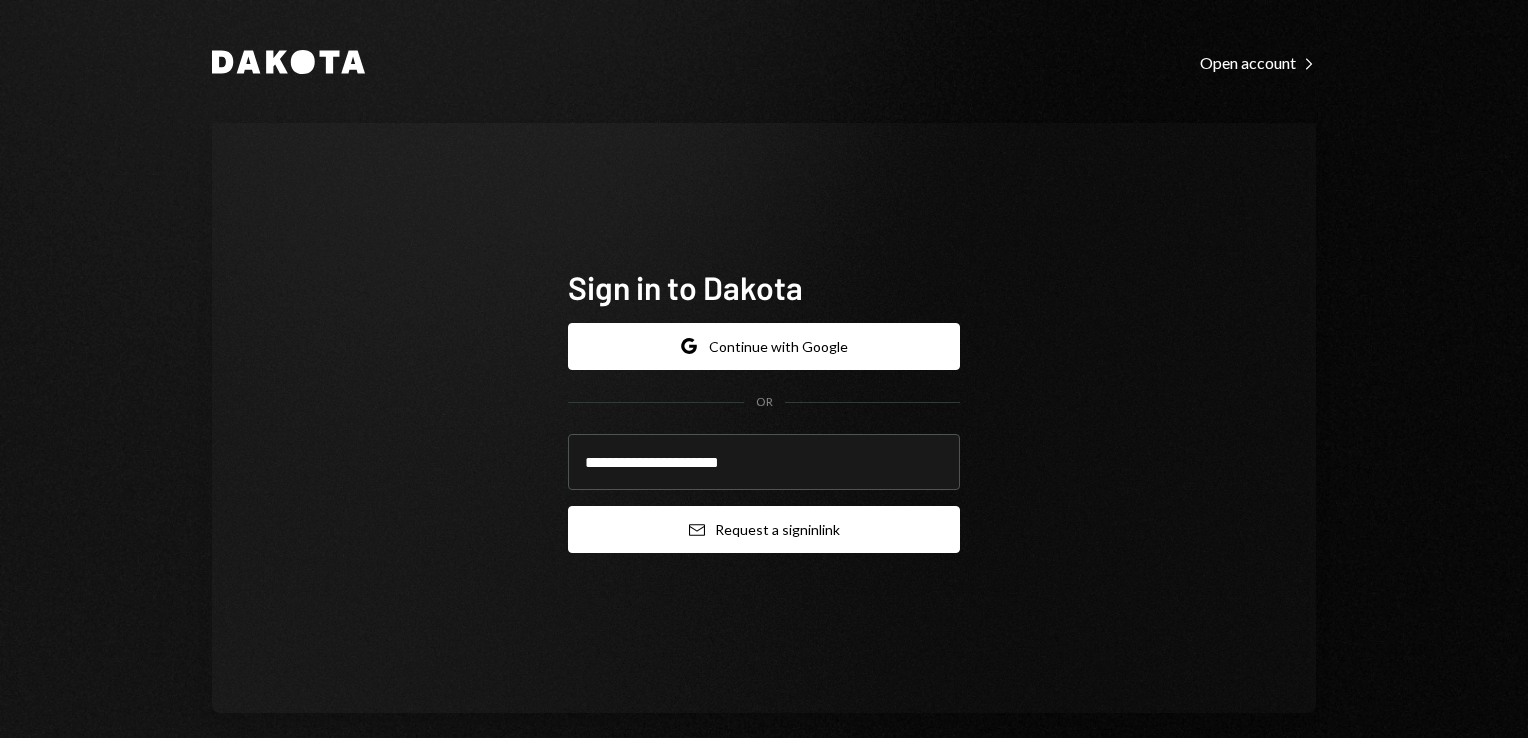 click on "Email Request a sign  in  link" at bounding box center [764, 529] 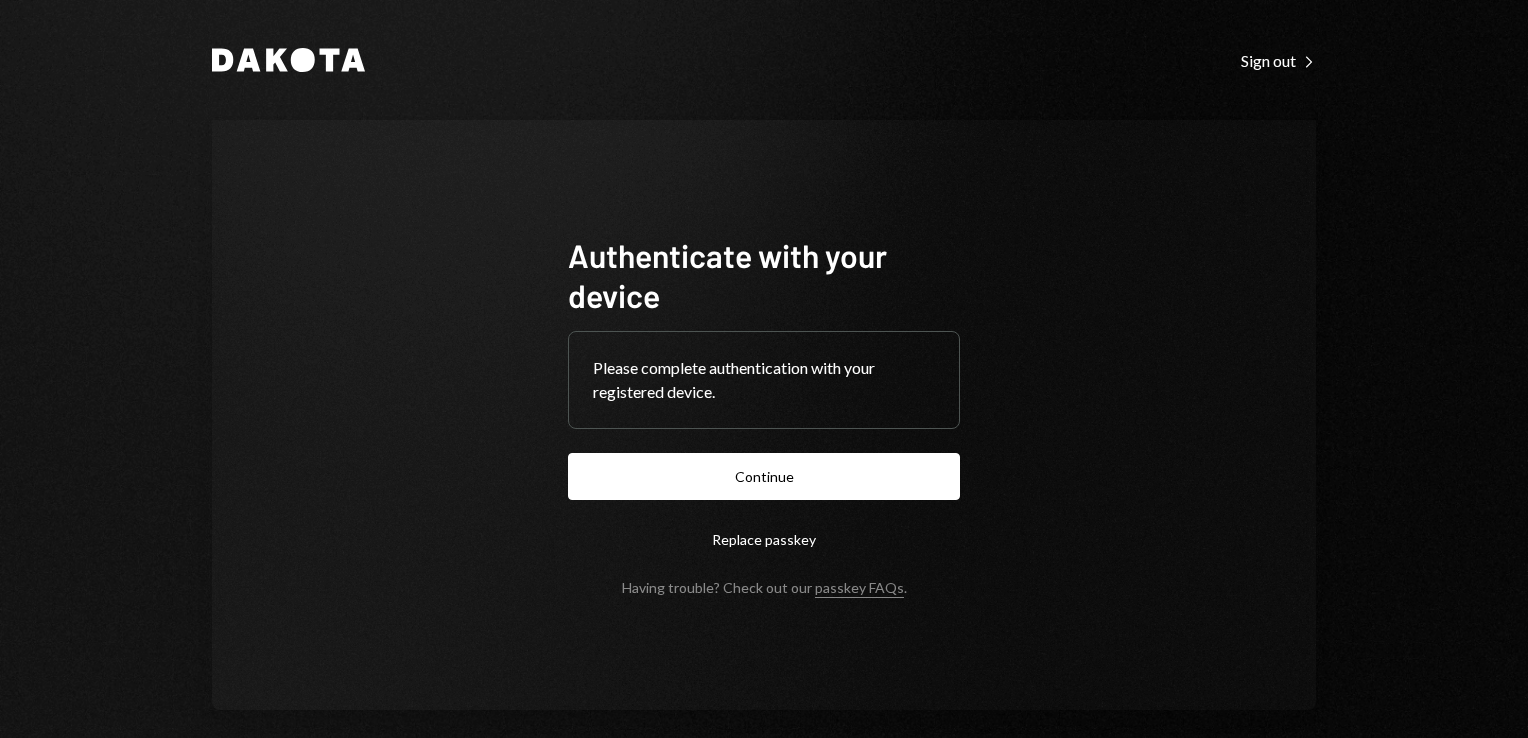 type 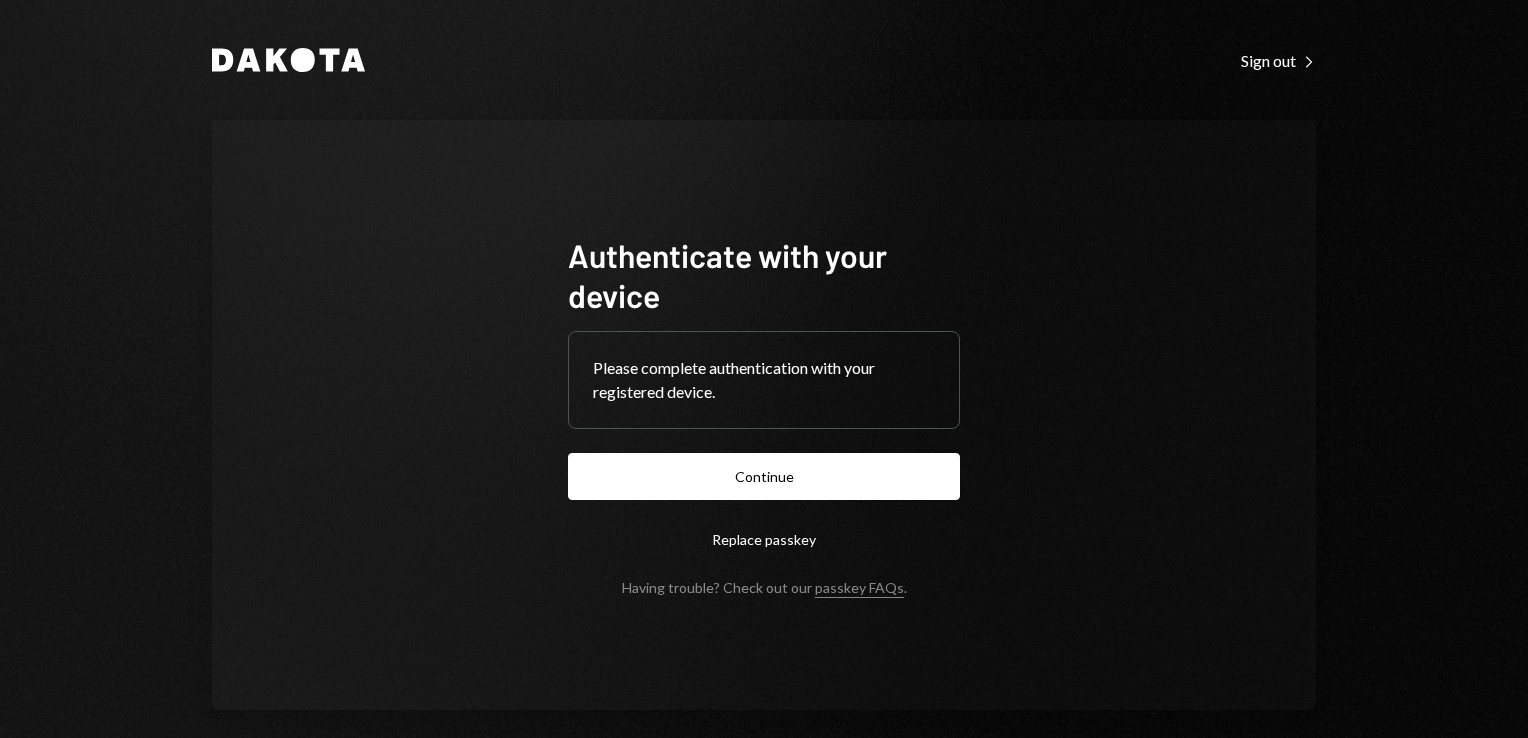 scroll, scrollTop: 0, scrollLeft: 0, axis: both 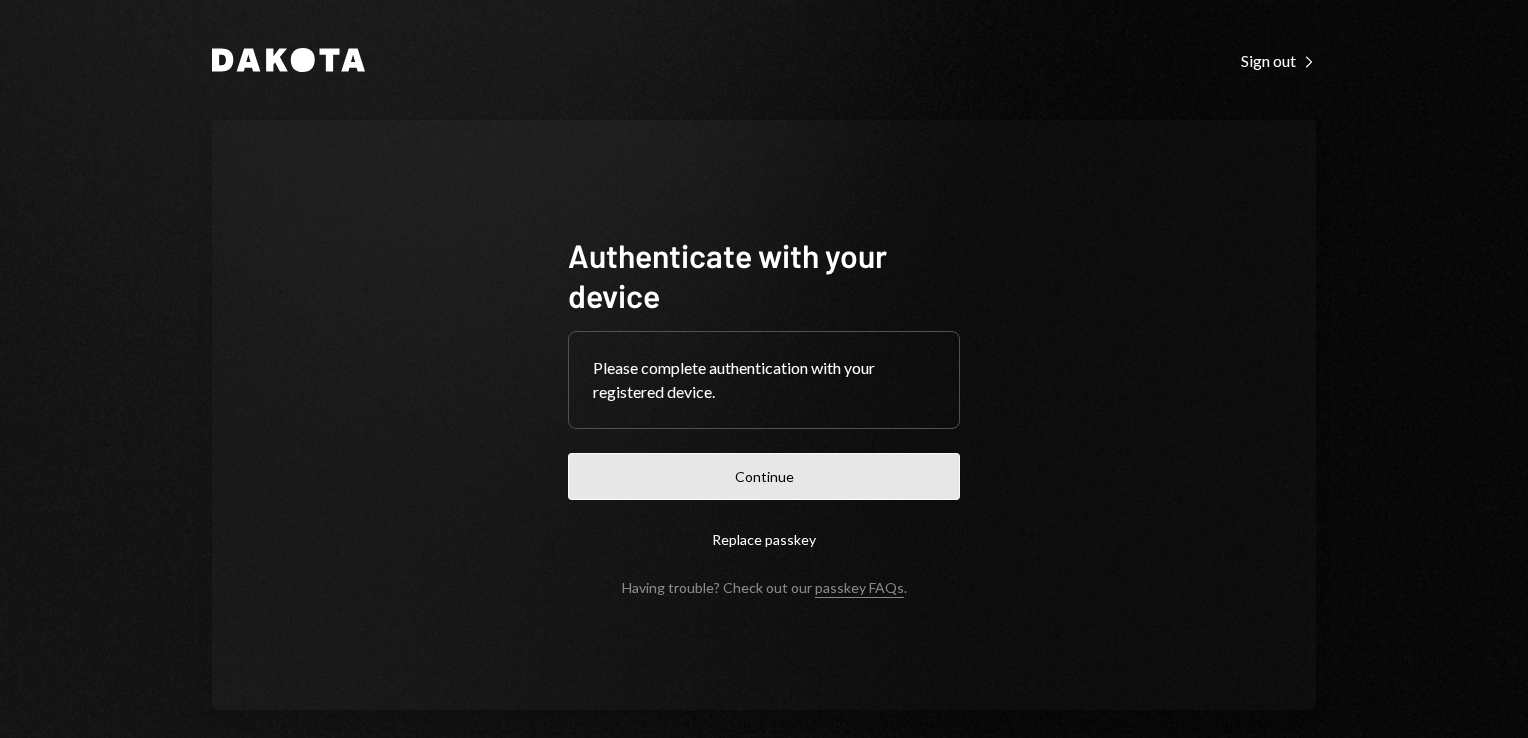 click on "Continue" at bounding box center [764, 476] 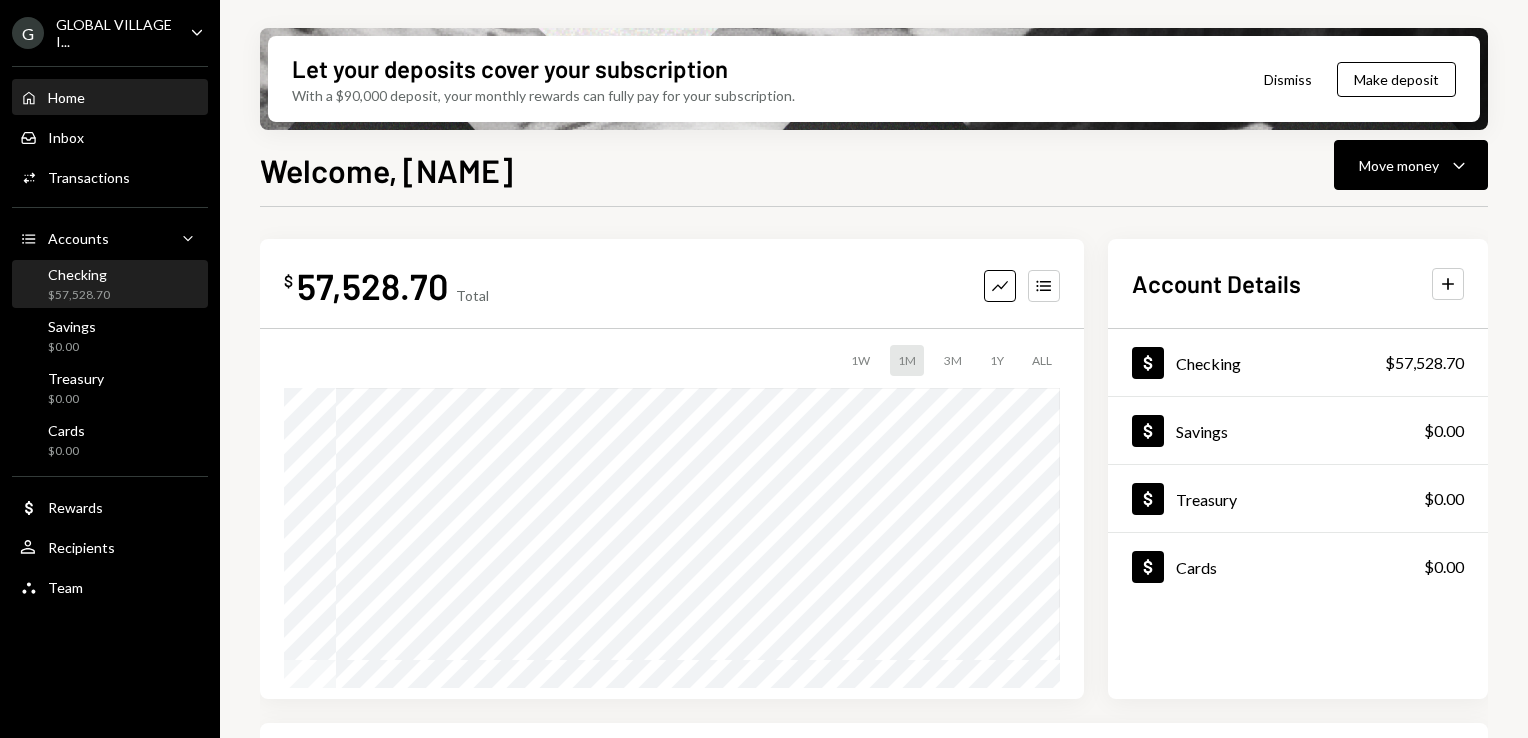 click on "$57,528.70" at bounding box center [79, 295] 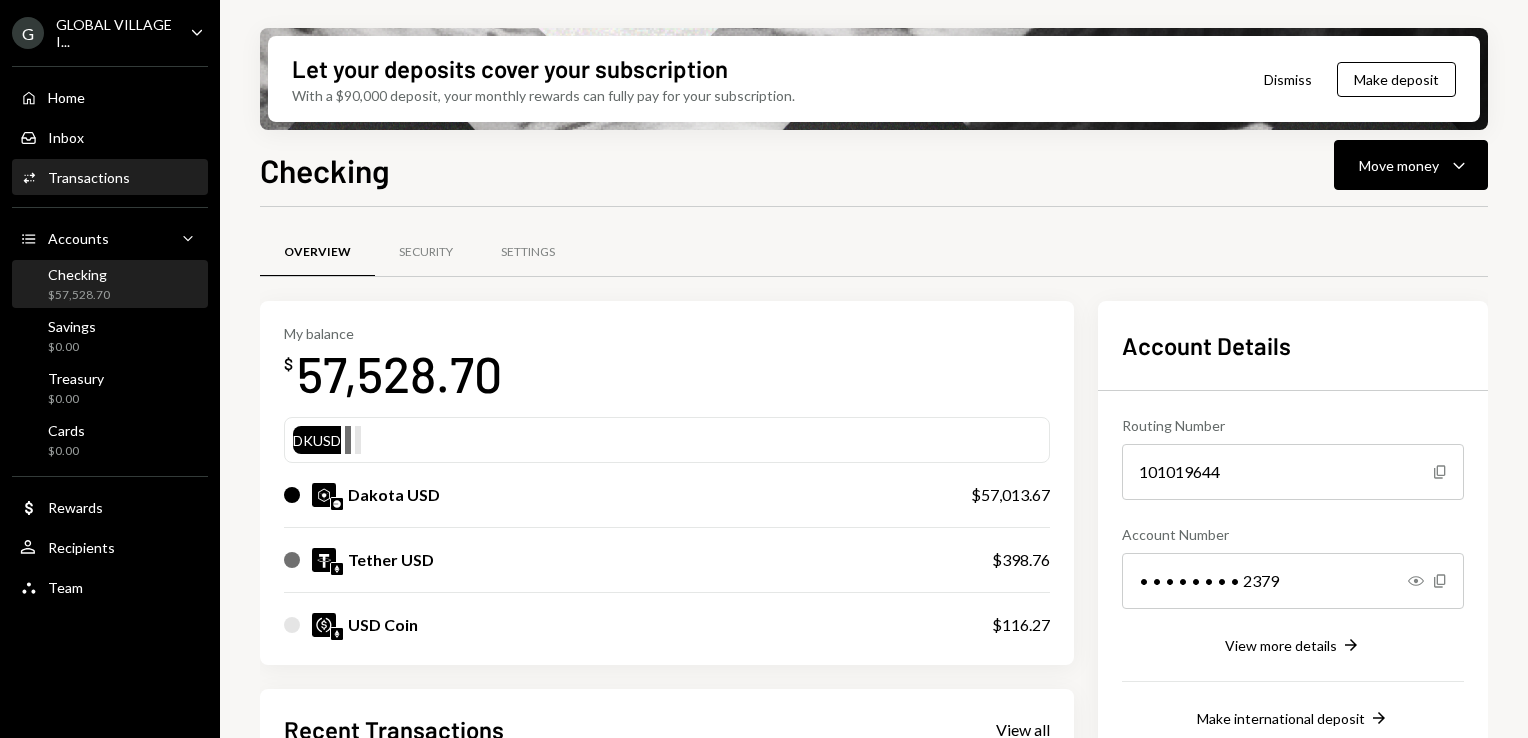 click on "Activities Transactions" at bounding box center [110, 178] 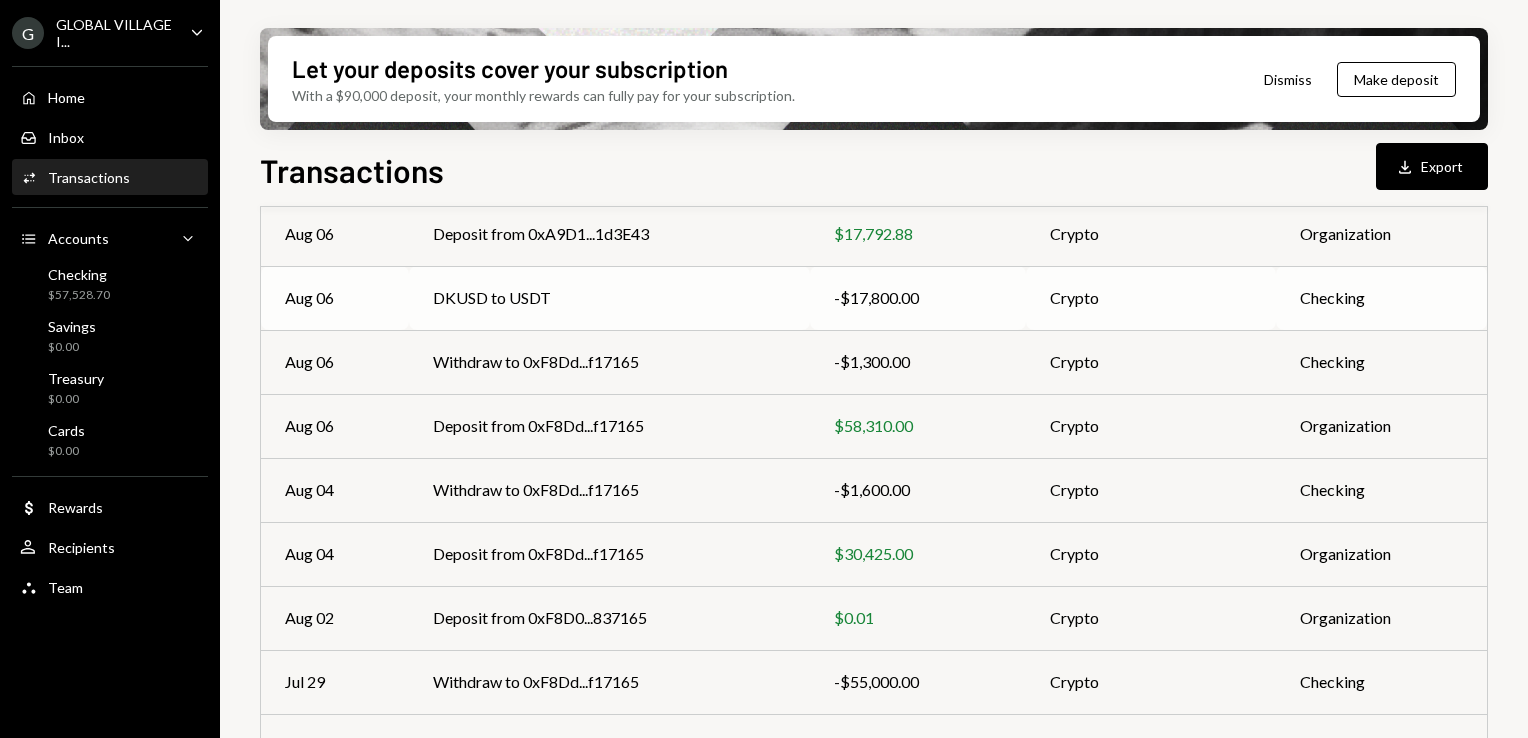 scroll, scrollTop: 400, scrollLeft: 0, axis: vertical 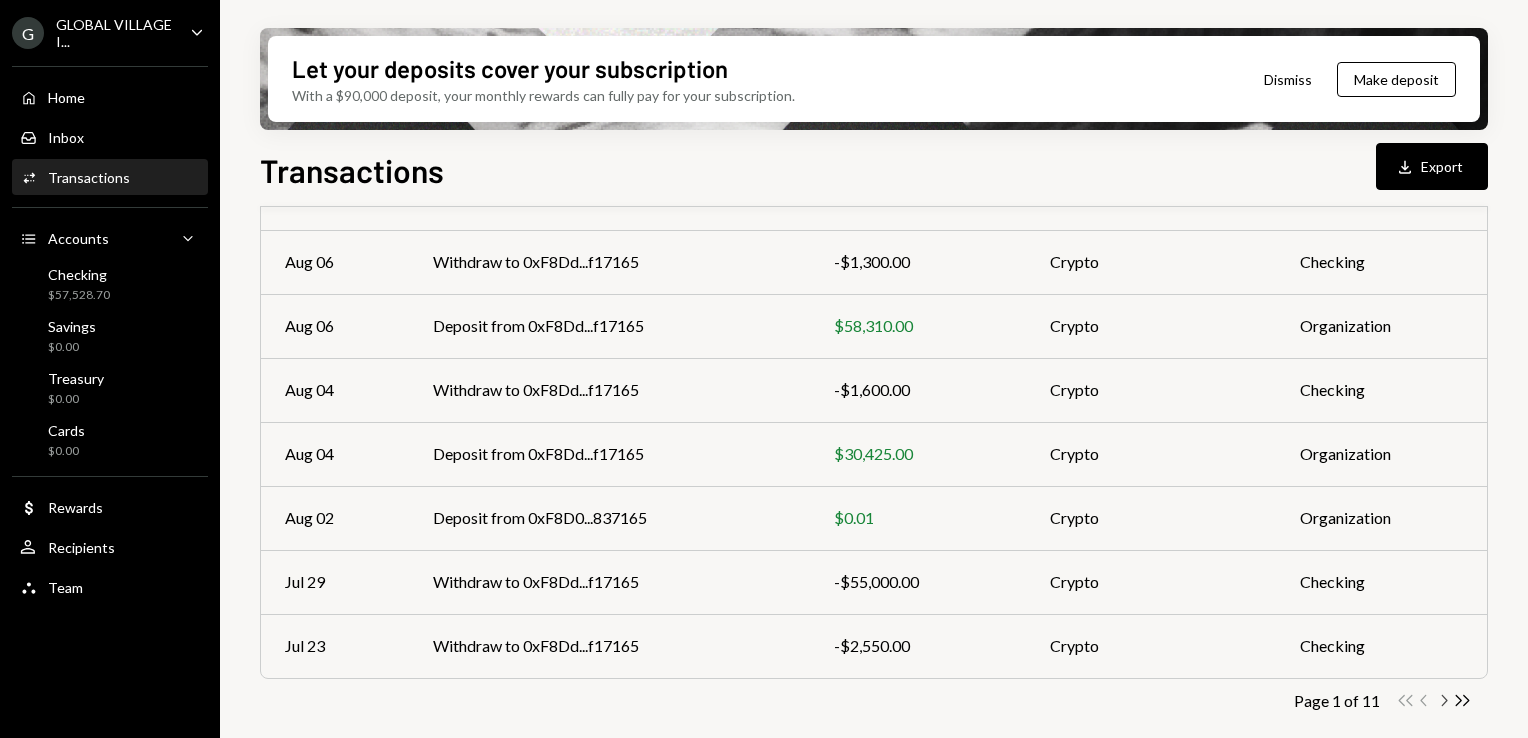 click on "Chevron Right" 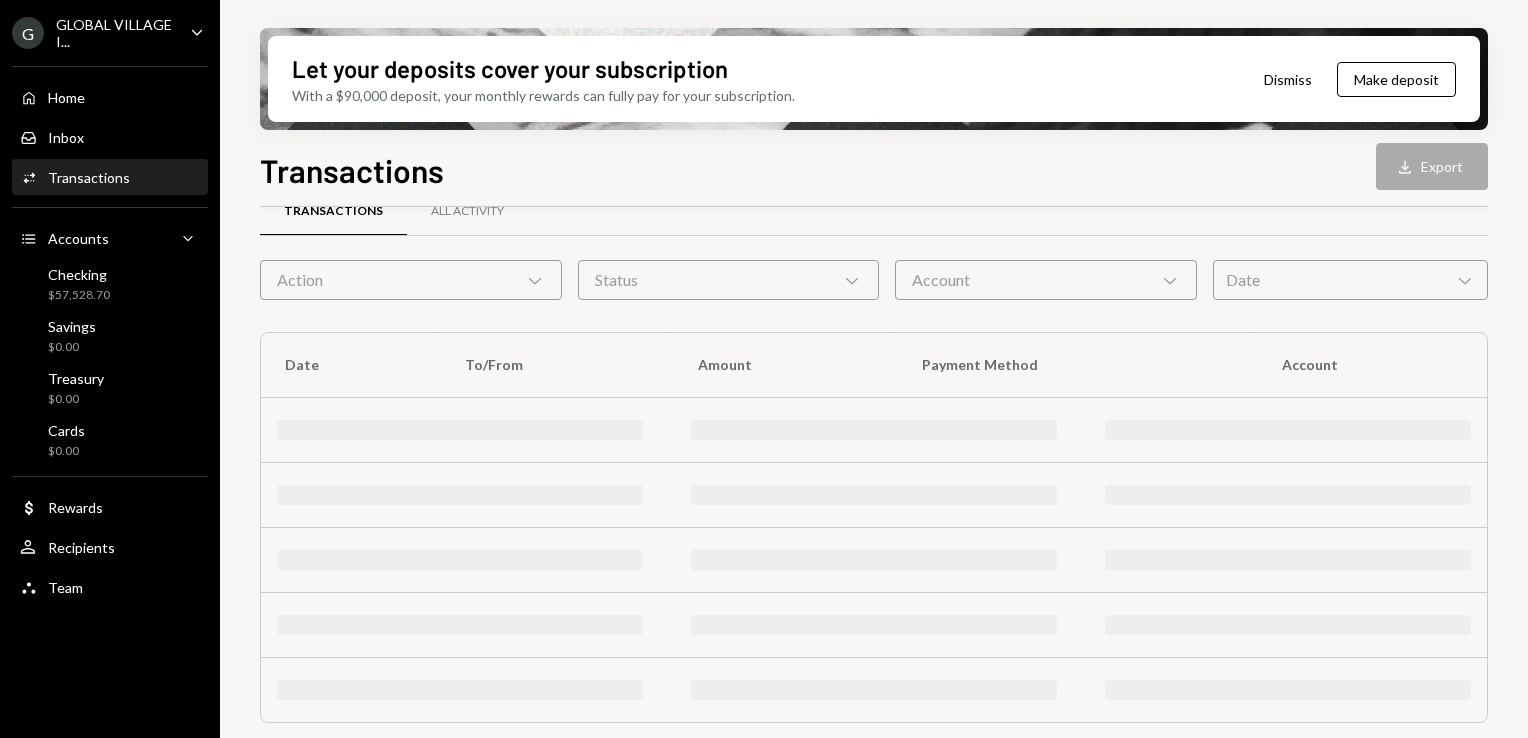 scroll, scrollTop: 400, scrollLeft: 0, axis: vertical 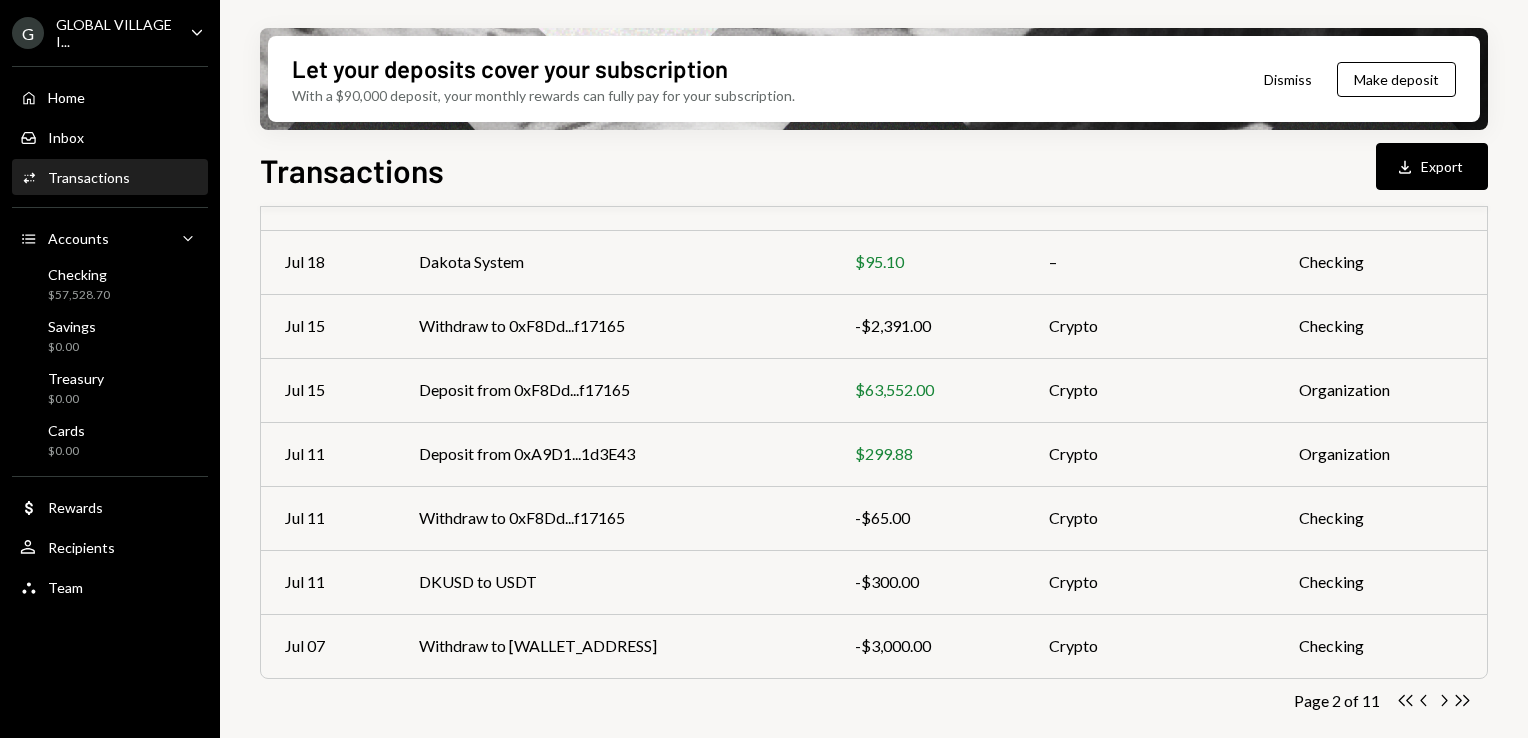 click on "Chevron Right" 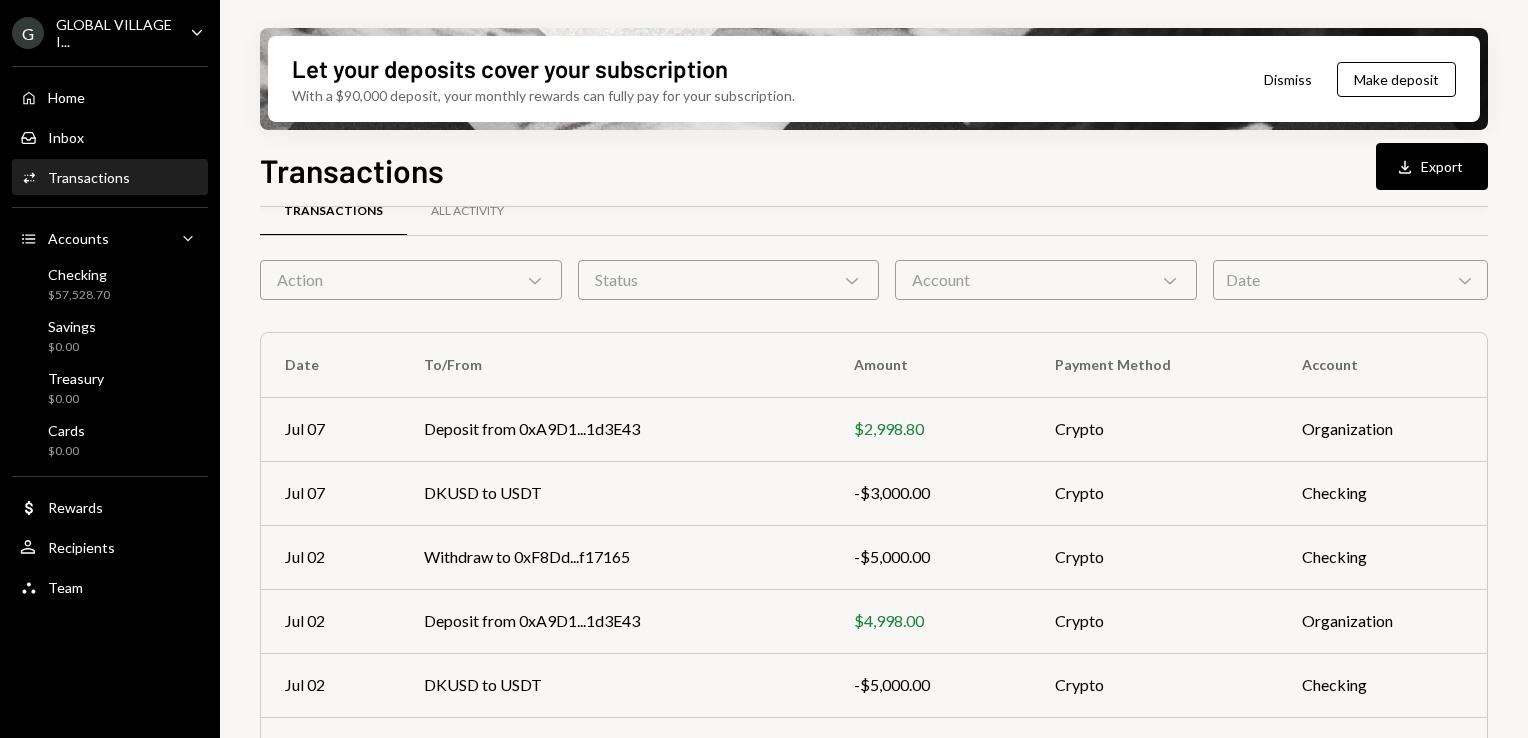 scroll, scrollTop: 400, scrollLeft: 0, axis: vertical 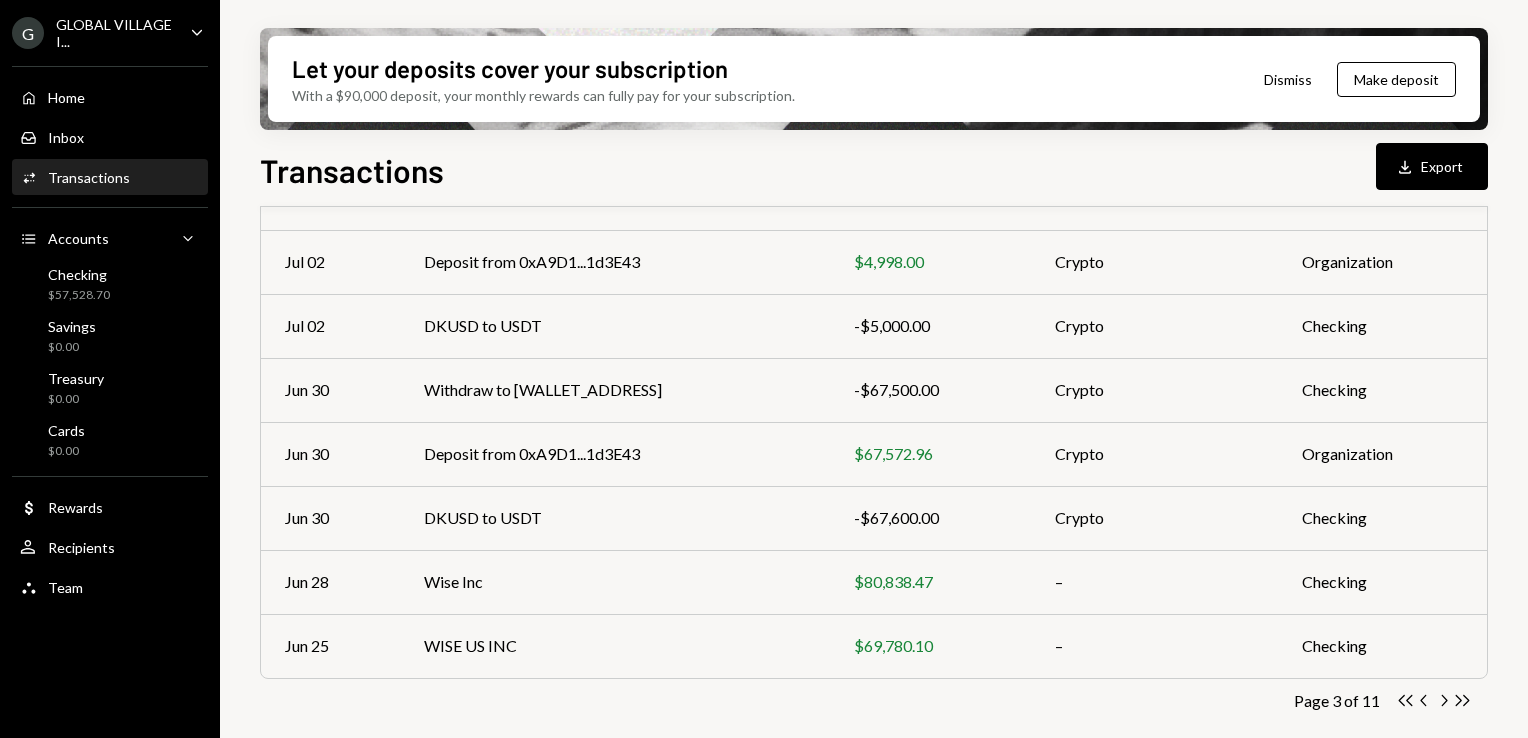 click on "Chevron Right" 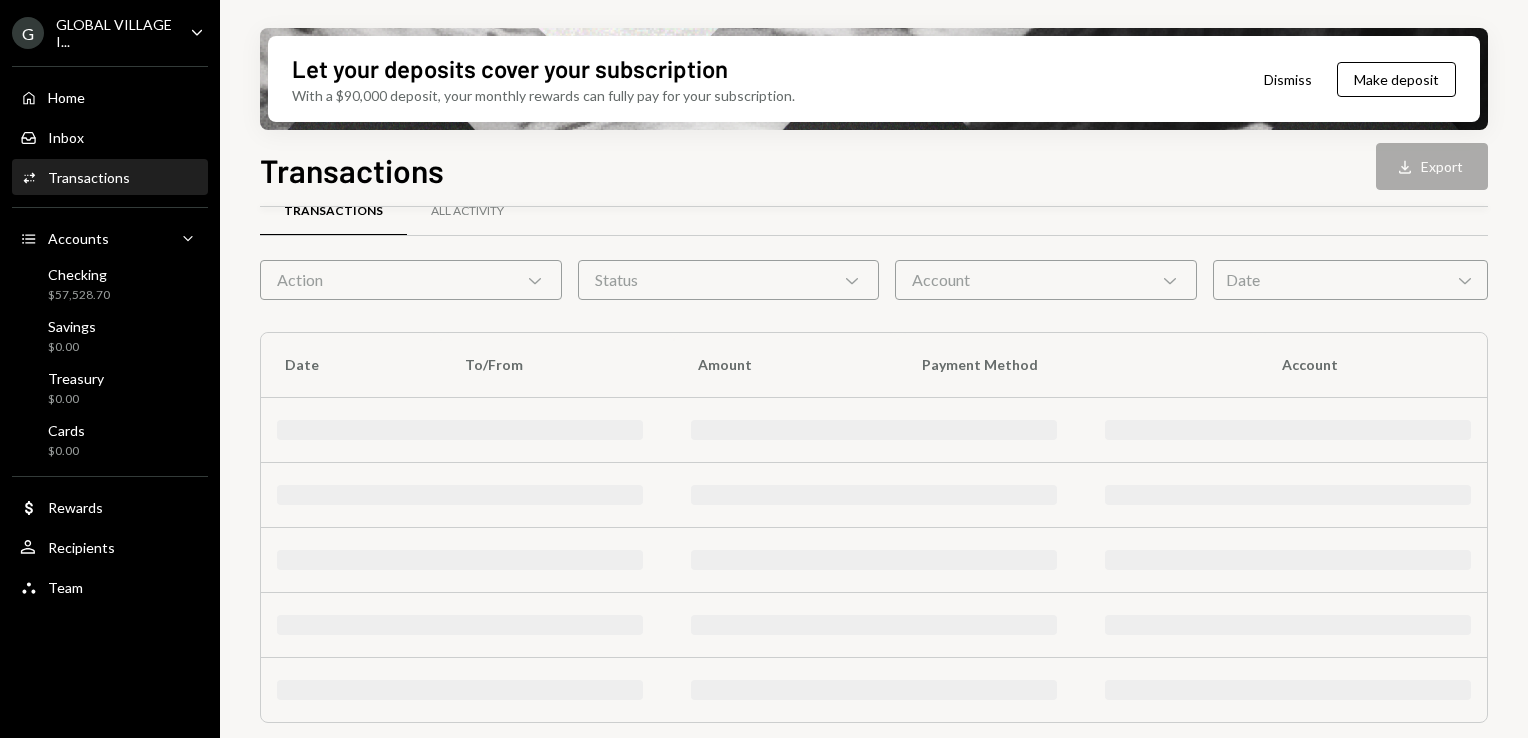 scroll, scrollTop: 400, scrollLeft: 0, axis: vertical 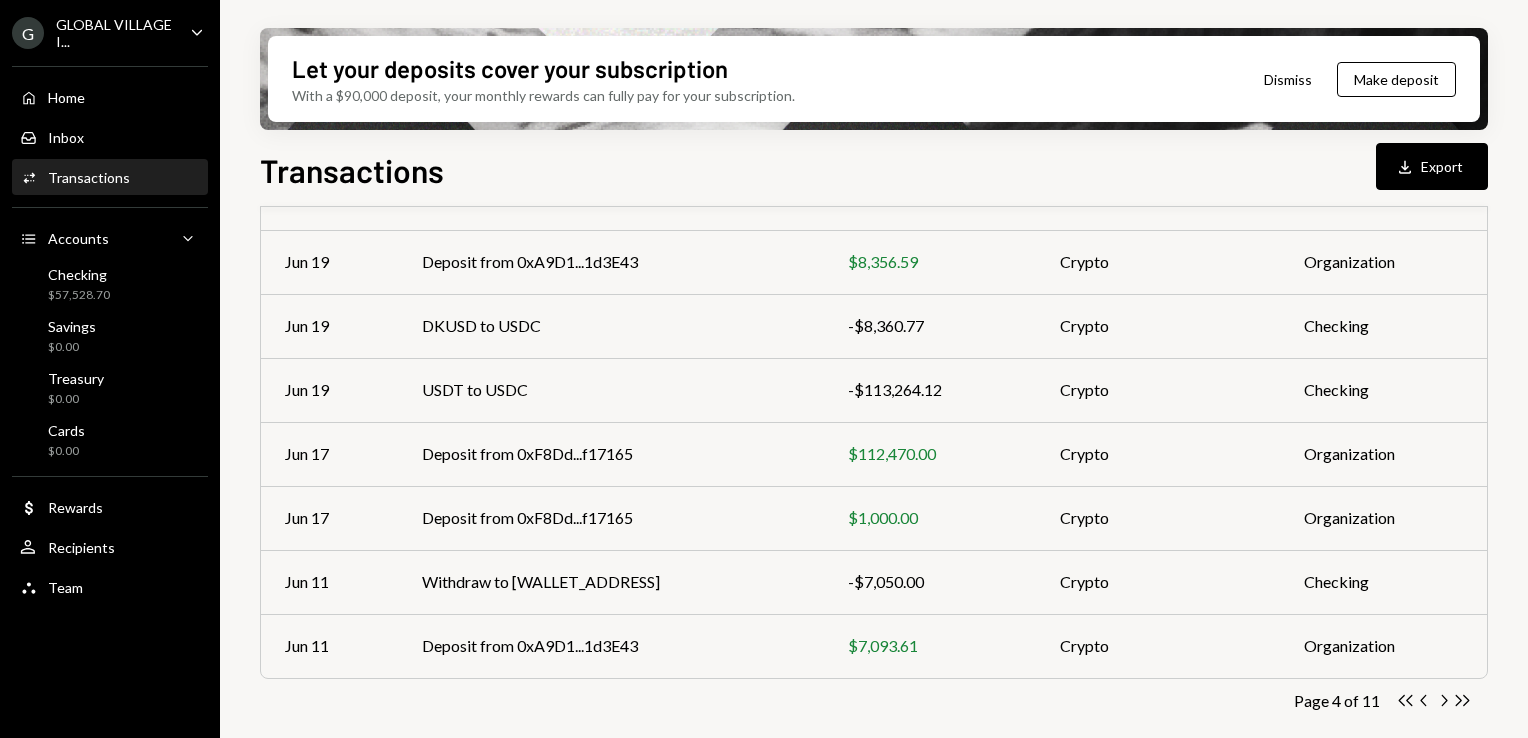 click on "Chevron Right" 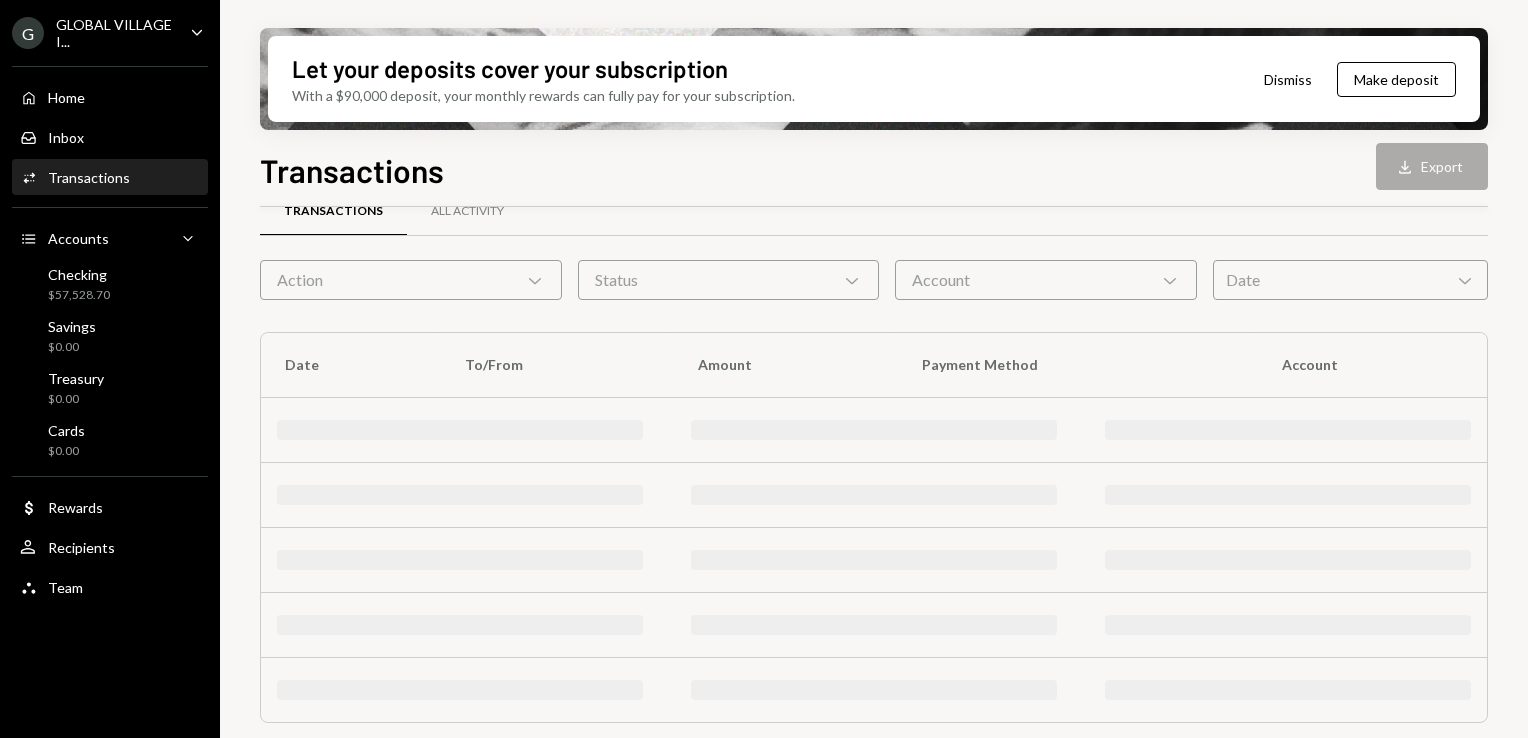 scroll, scrollTop: 400, scrollLeft: 0, axis: vertical 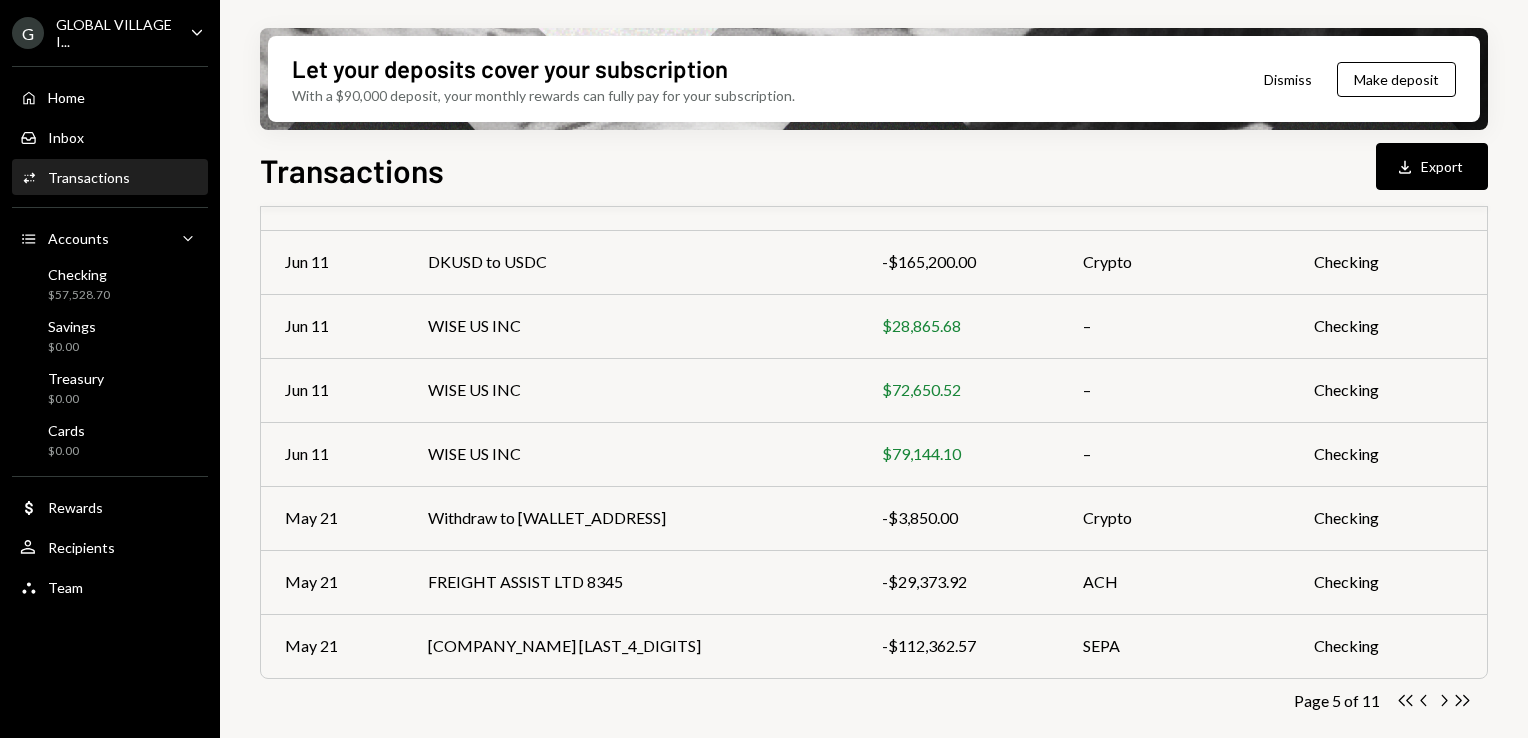 click on "Chevron Right" 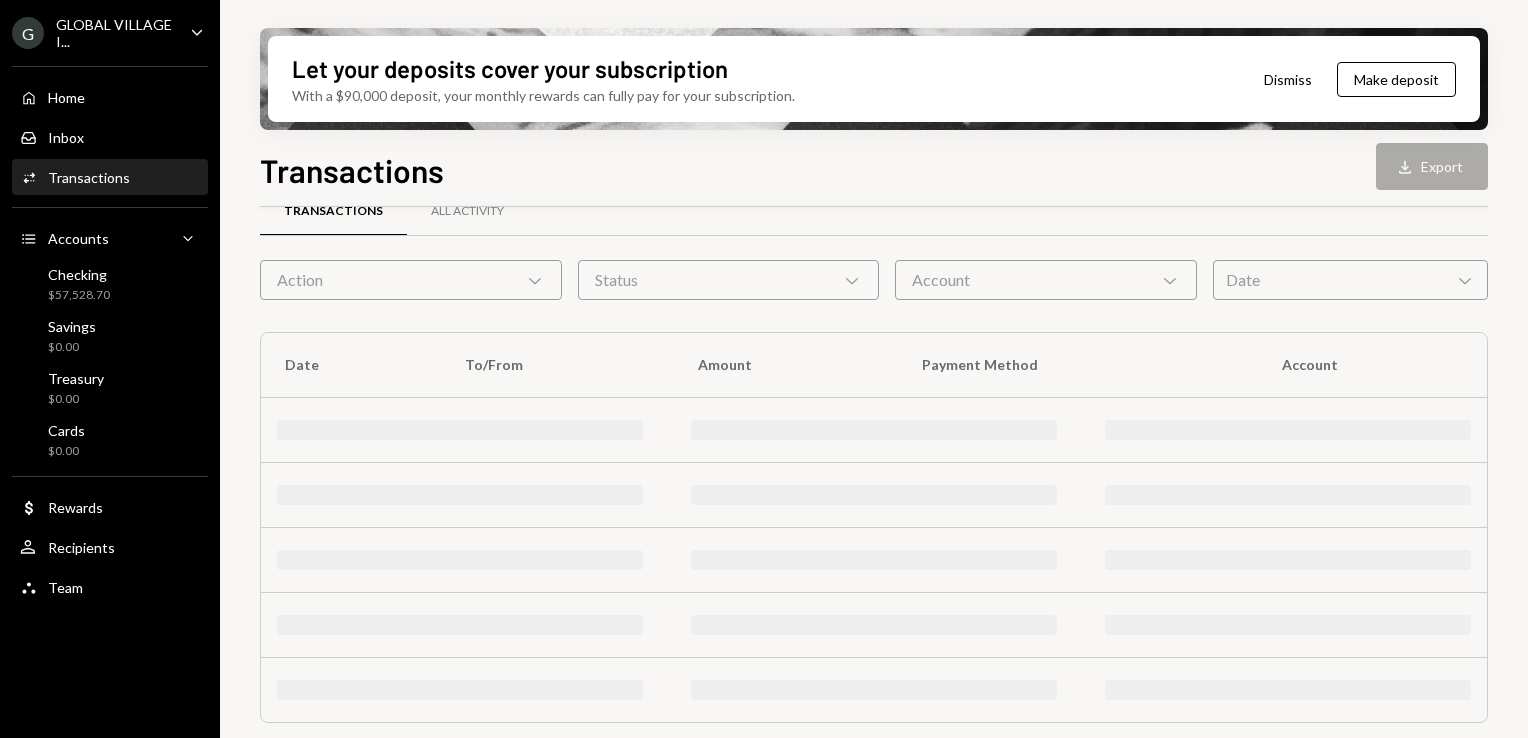 scroll, scrollTop: 400, scrollLeft: 0, axis: vertical 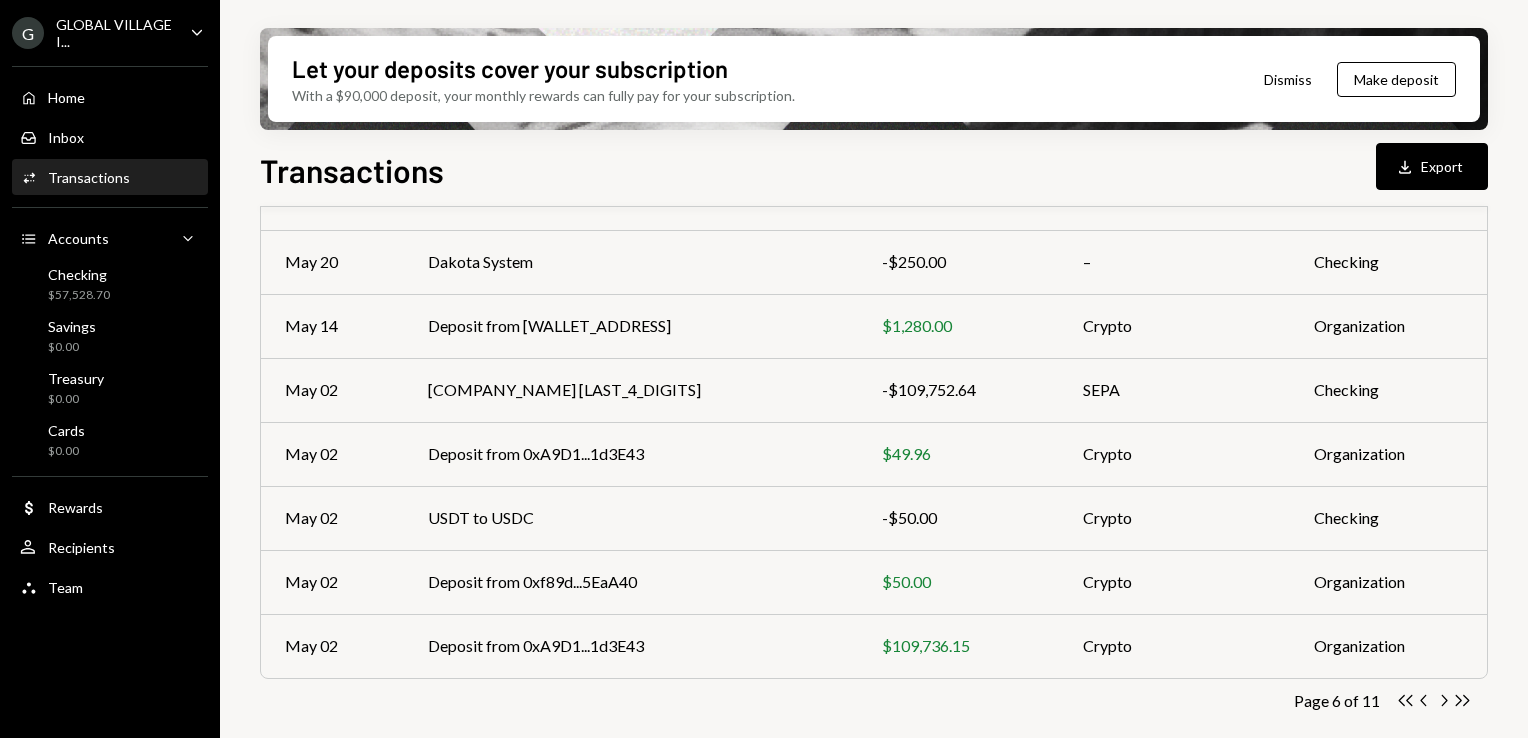 click on "Chevron Right" 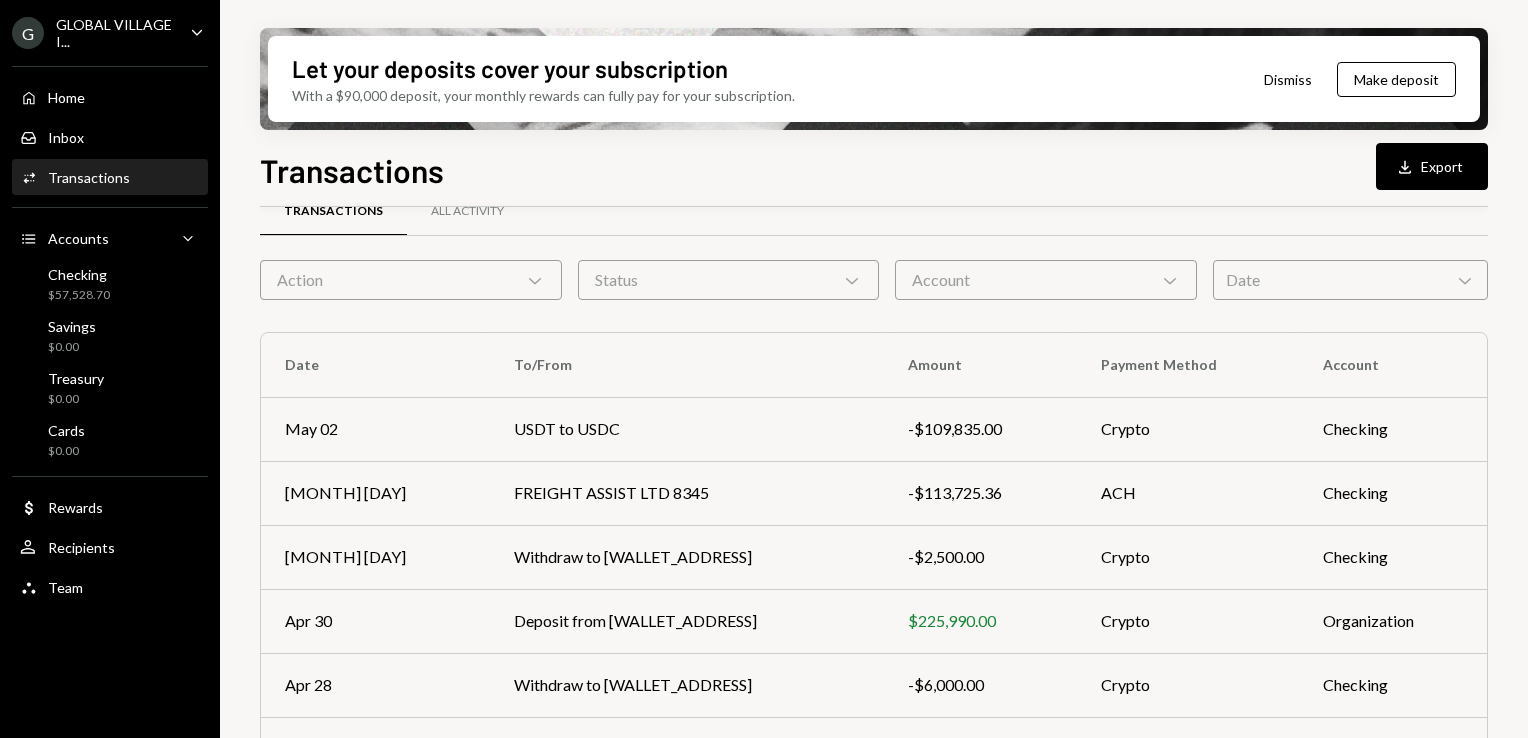 scroll, scrollTop: 400, scrollLeft: 0, axis: vertical 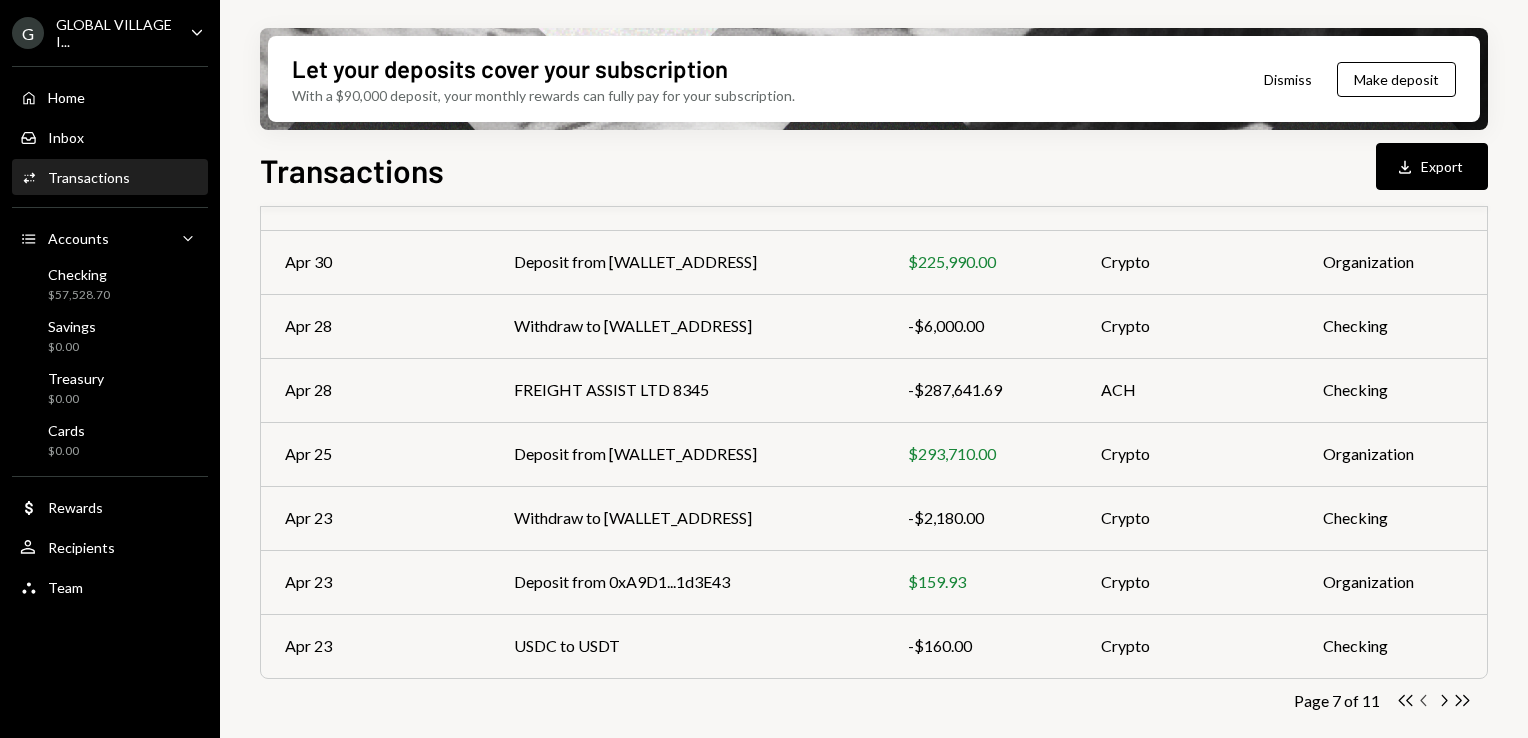 click 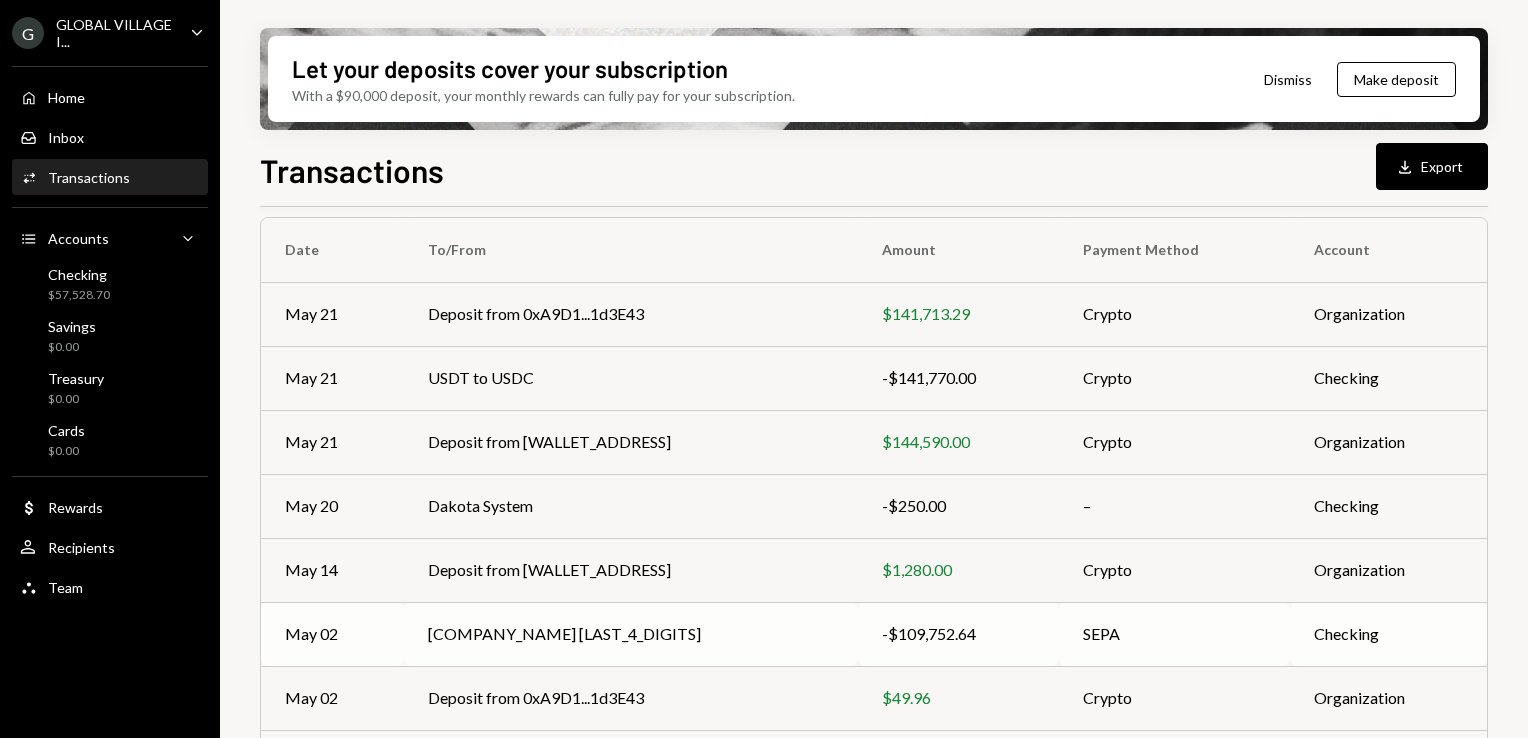 scroll, scrollTop: 156, scrollLeft: 0, axis: vertical 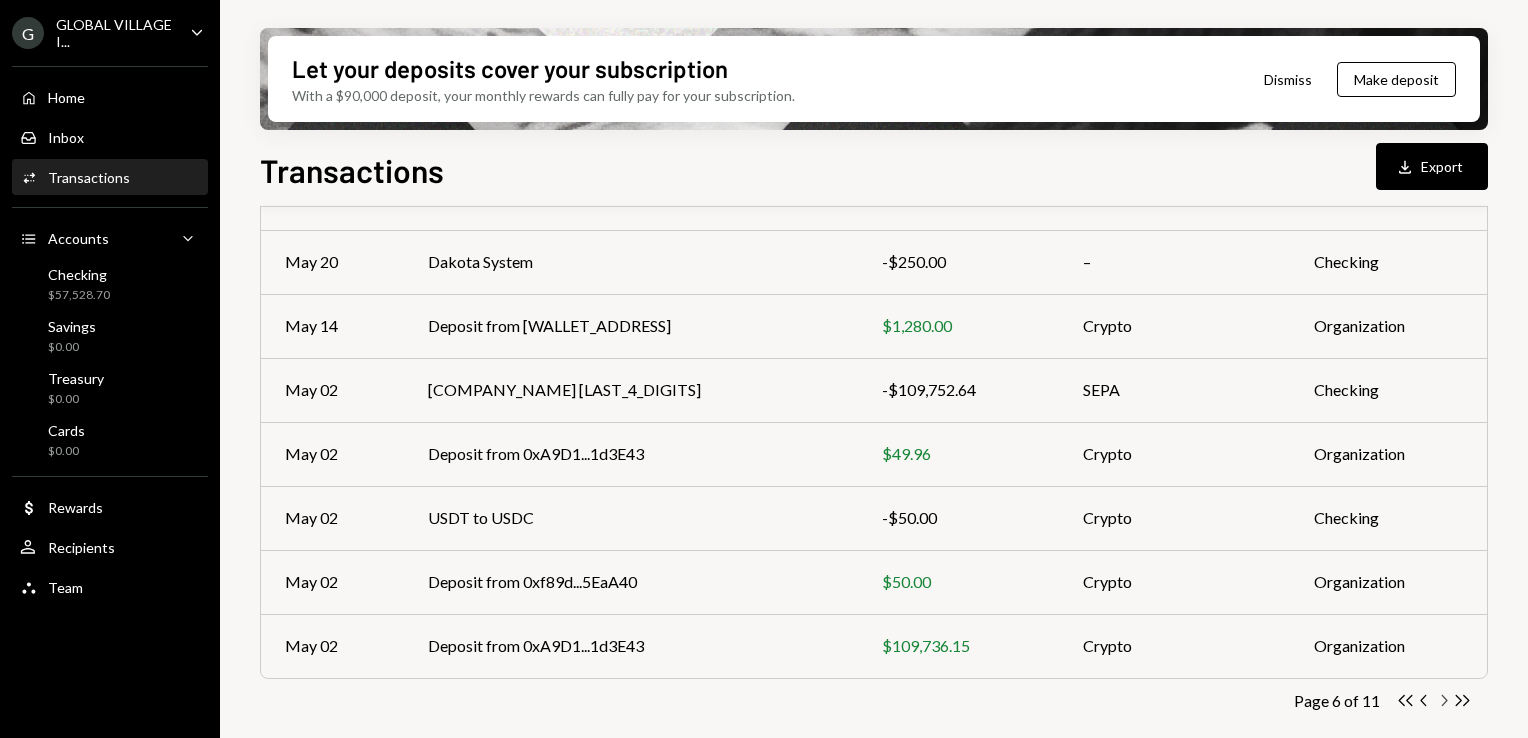 click on "Chevron Right" 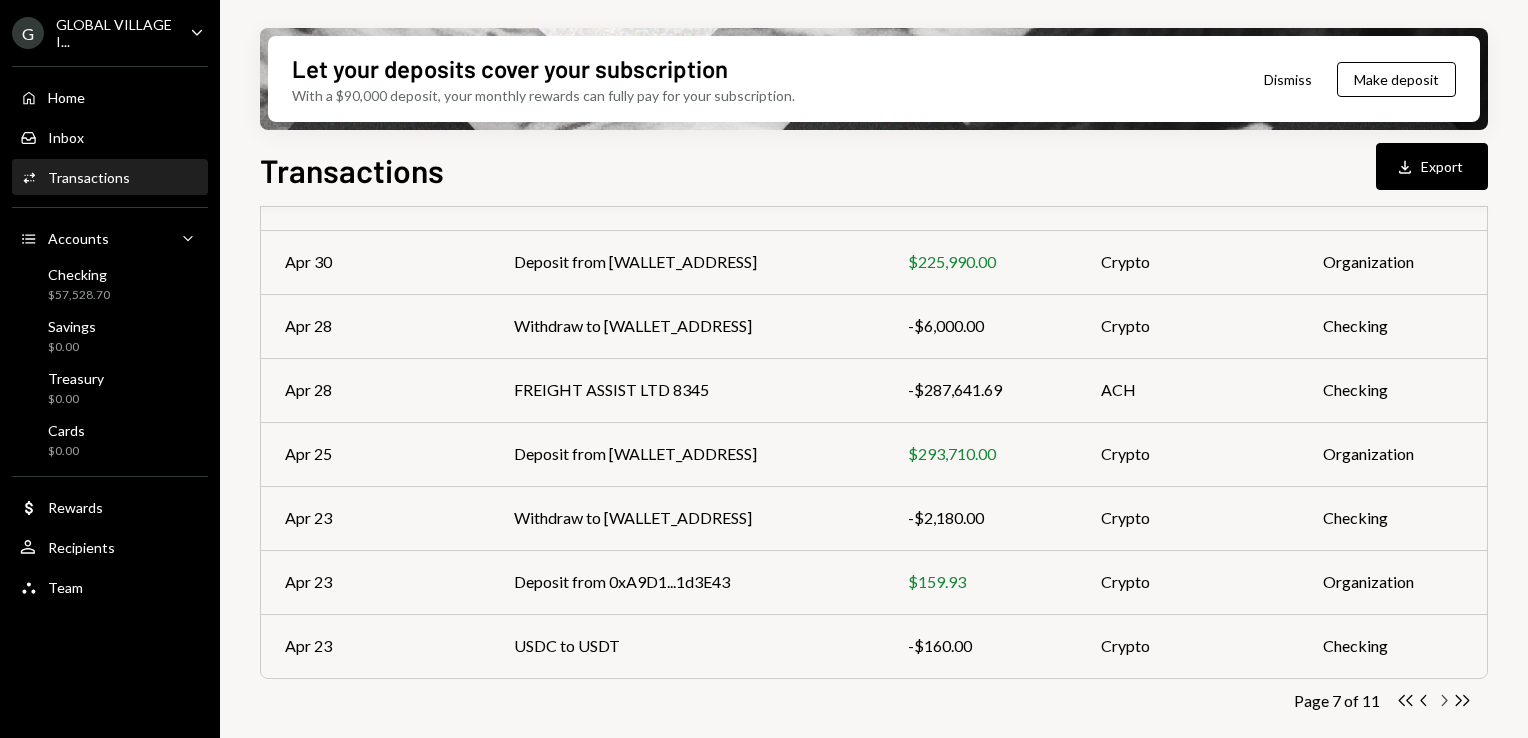 click on "Chevron Right" 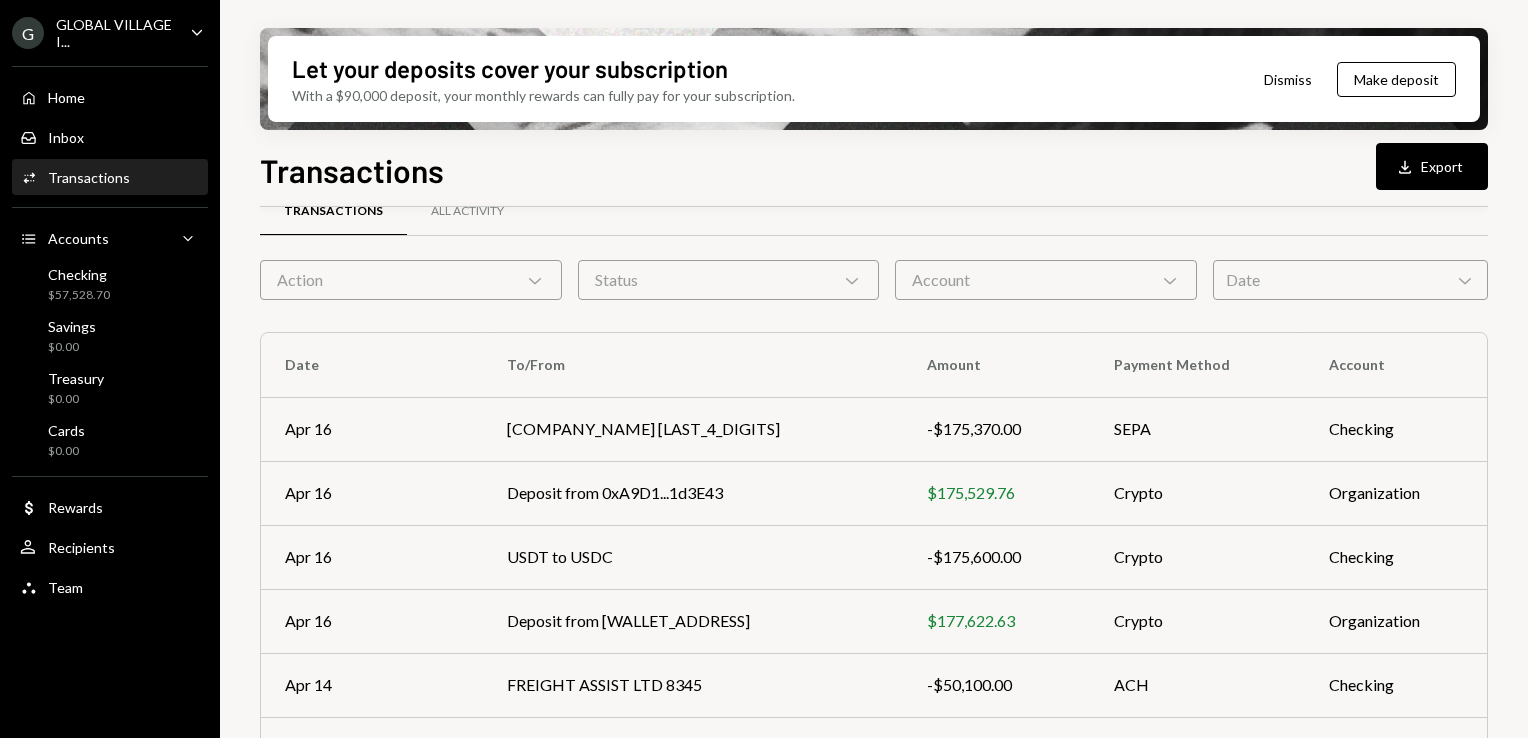 scroll, scrollTop: 400, scrollLeft: 0, axis: vertical 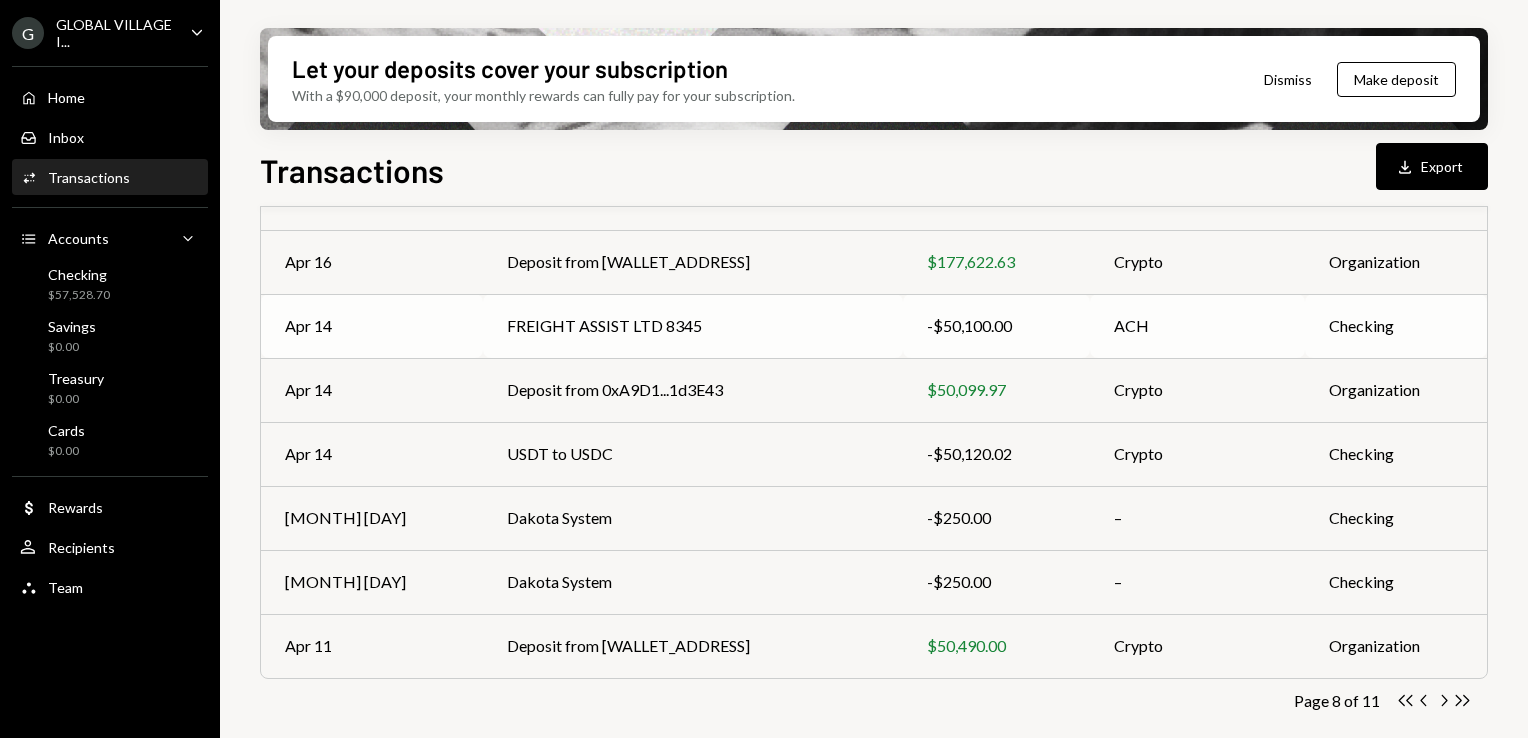 click on "FREIGHT ASSIST LTD 8345" at bounding box center (693, 326) 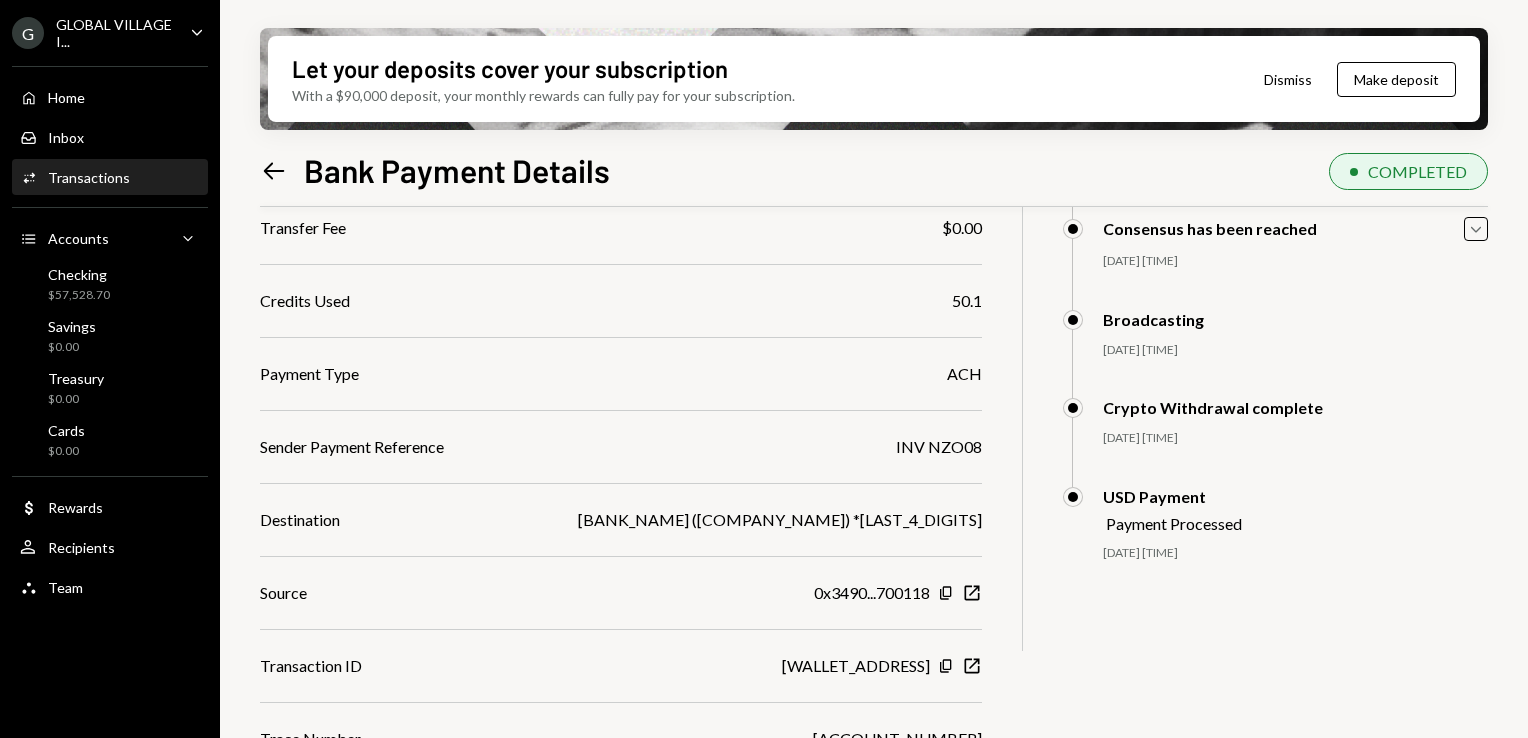 scroll, scrollTop: 332, scrollLeft: 0, axis: vertical 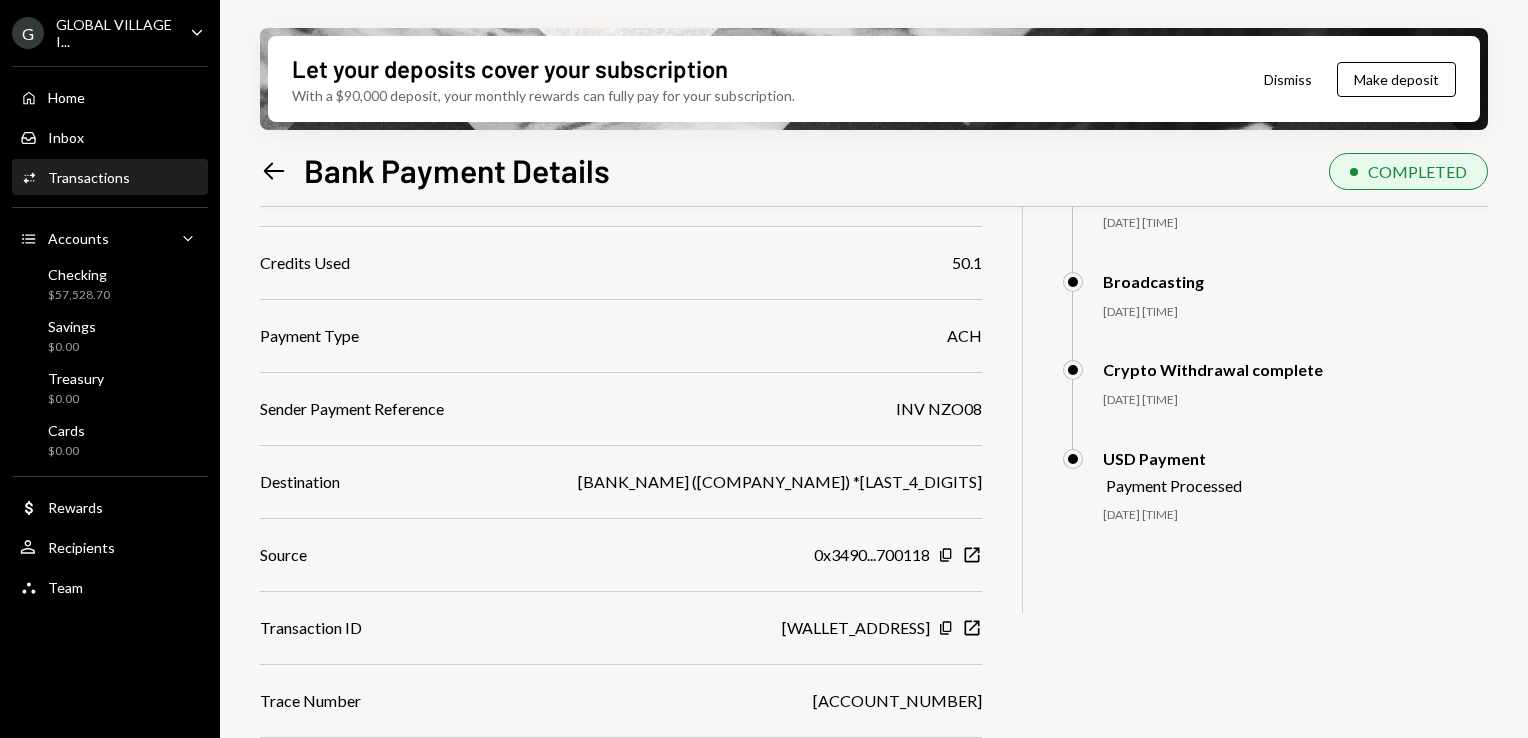 click on "Left Arrow" 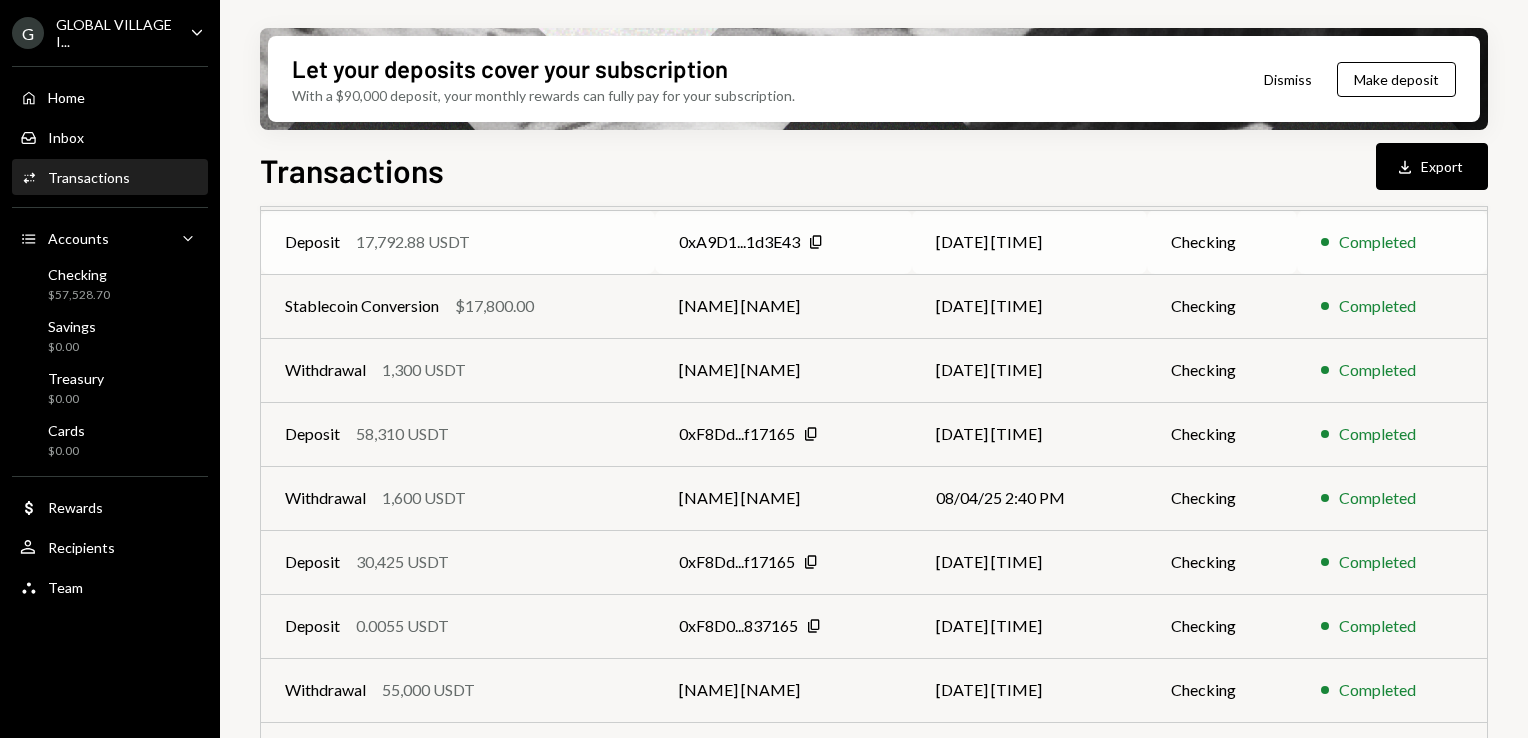 scroll, scrollTop: 400, scrollLeft: 0, axis: vertical 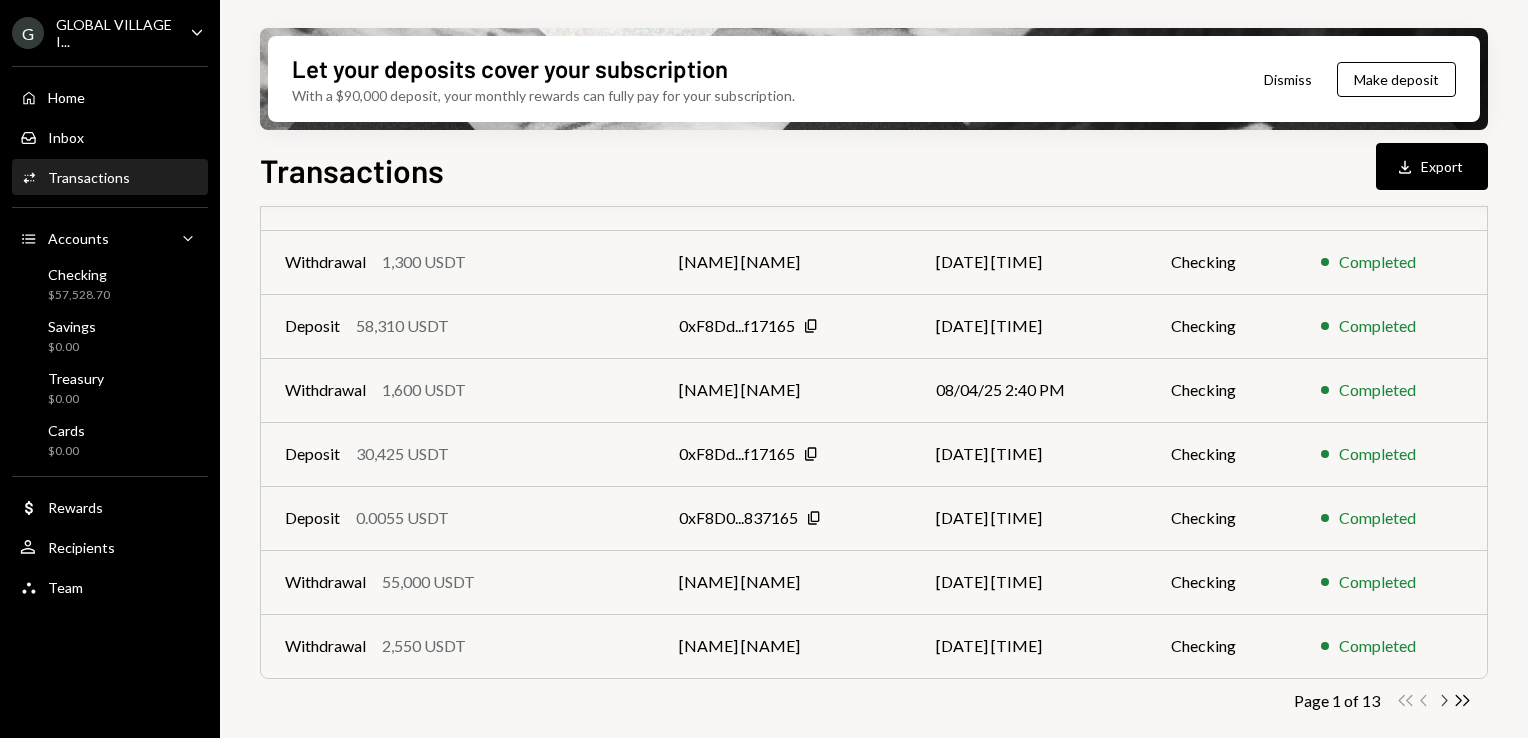 click on "Chevron Right" 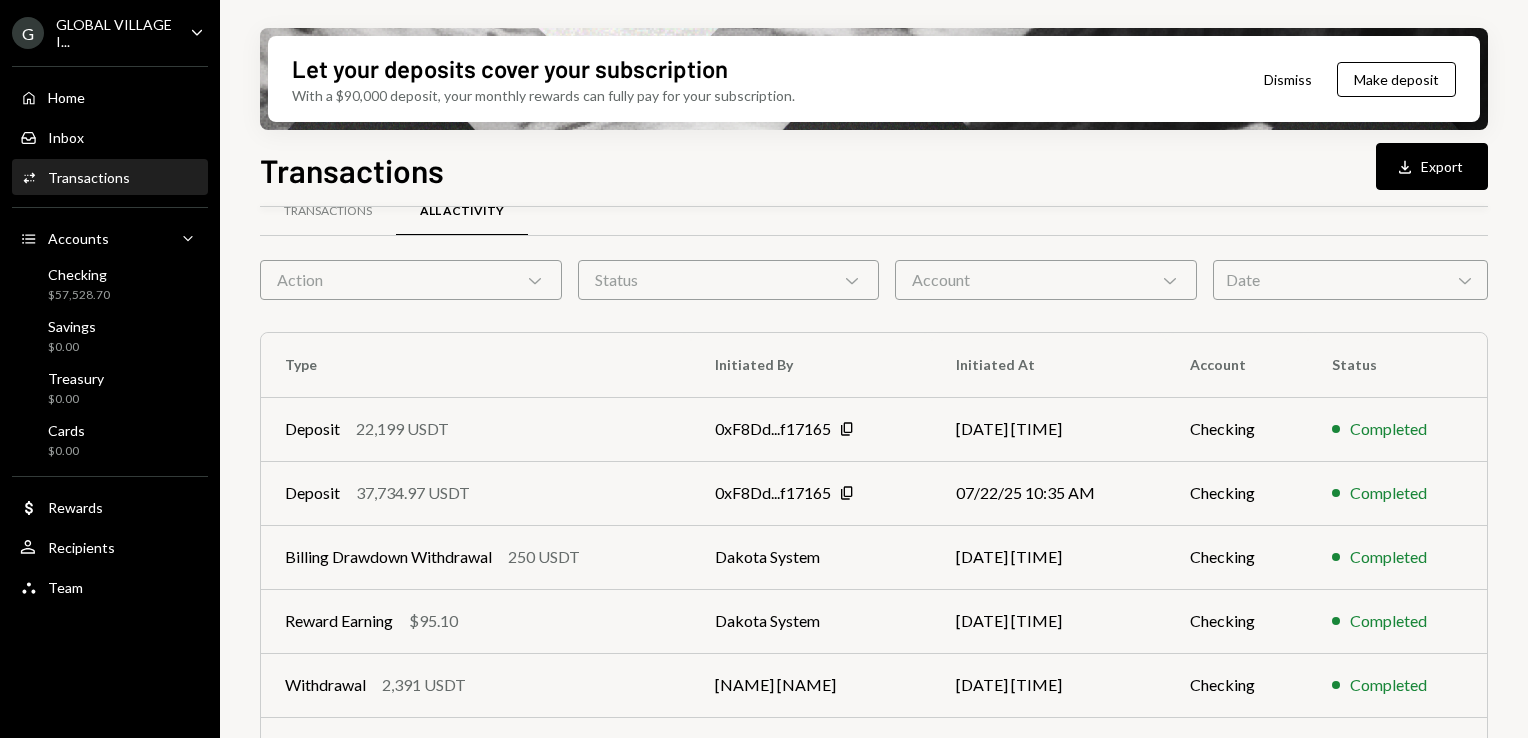 scroll, scrollTop: 400, scrollLeft: 0, axis: vertical 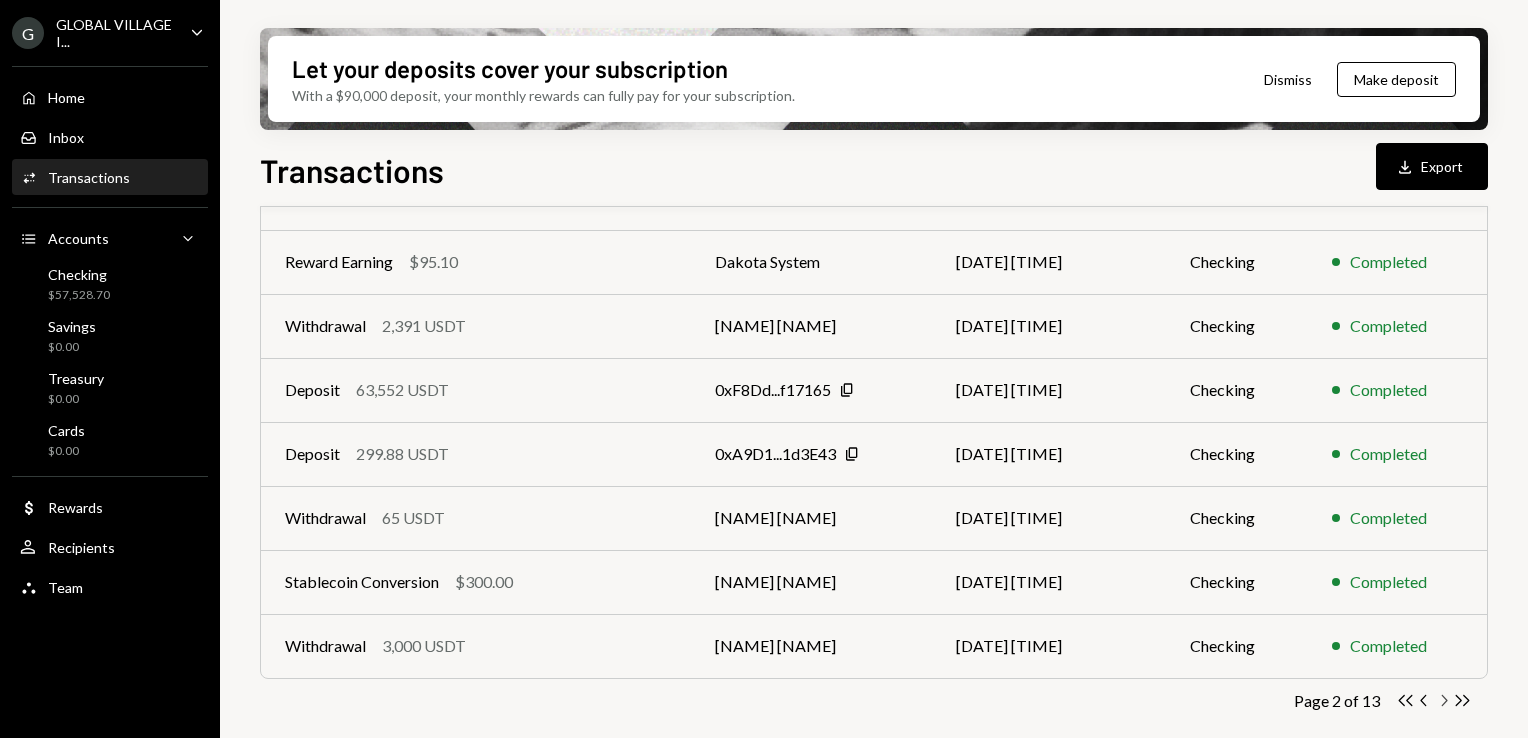 click on "Chevron Right" 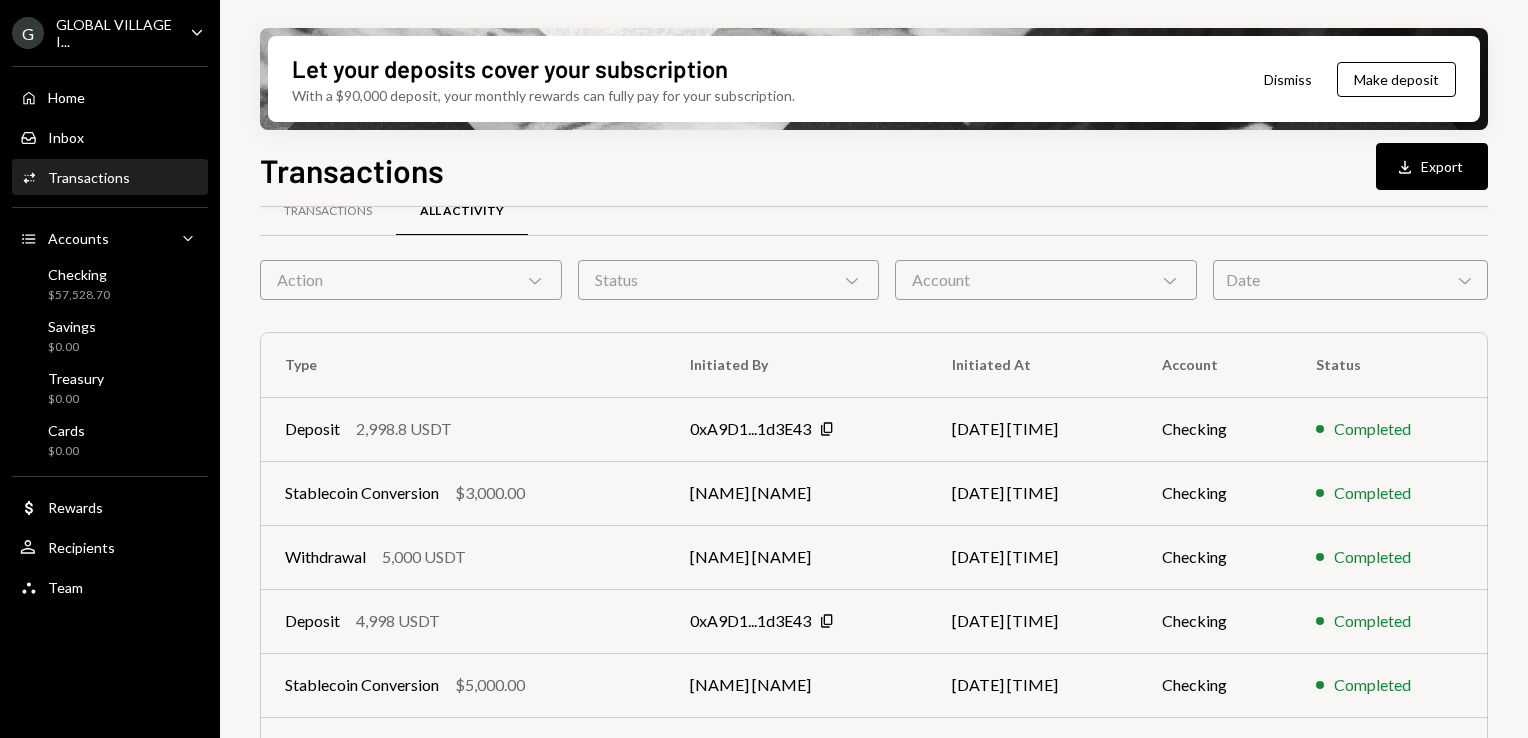 scroll, scrollTop: 400, scrollLeft: 0, axis: vertical 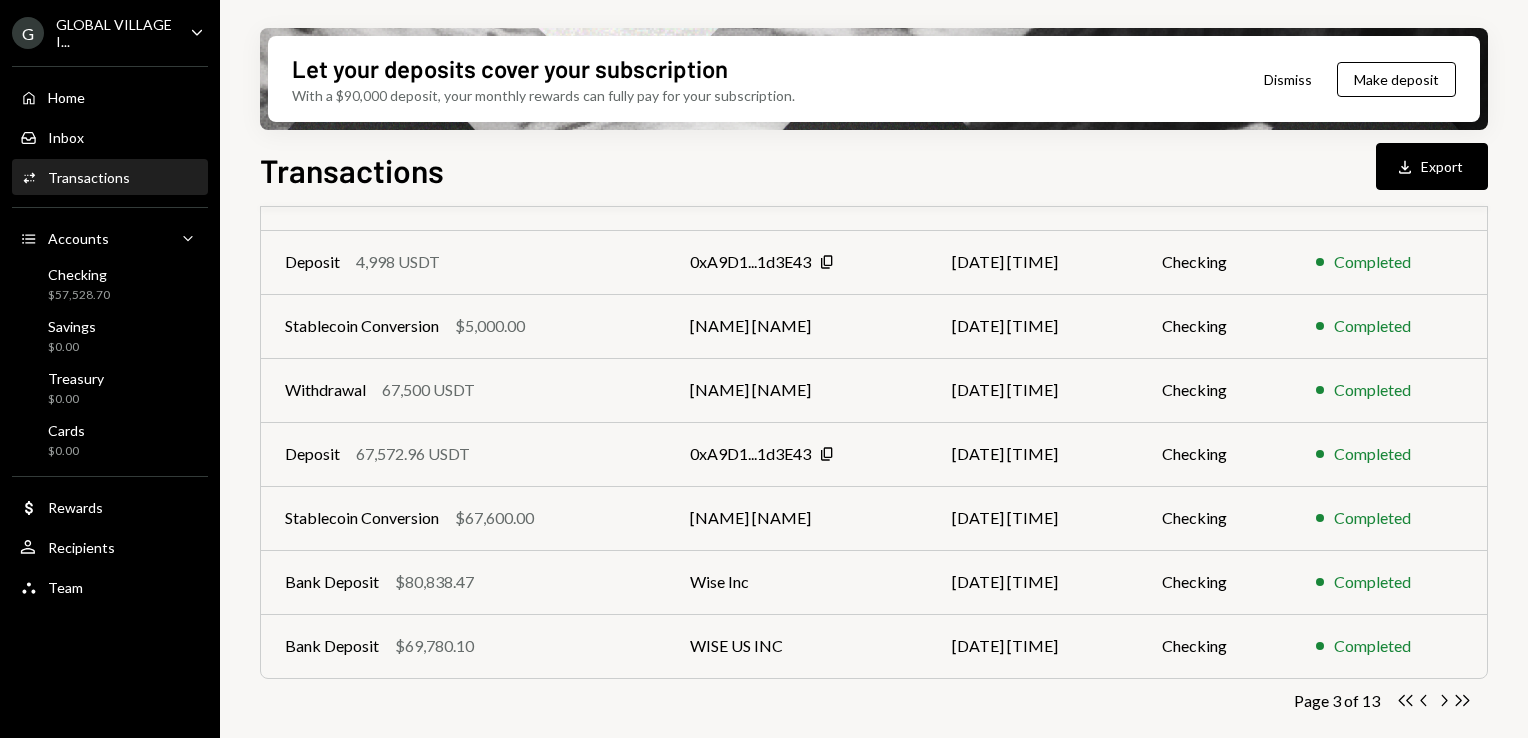 click on "Chevron Right" 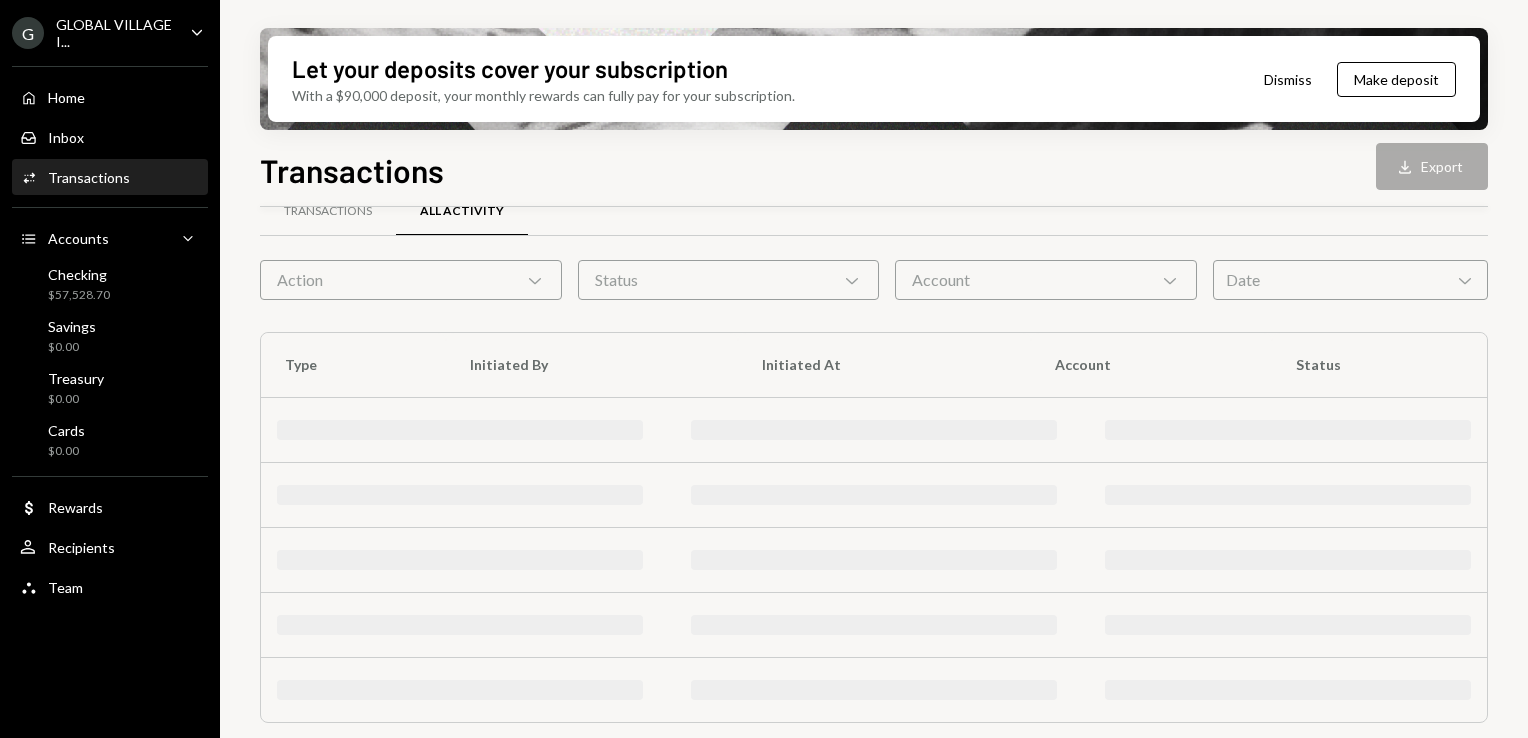 scroll, scrollTop: 400, scrollLeft: 0, axis: vertical 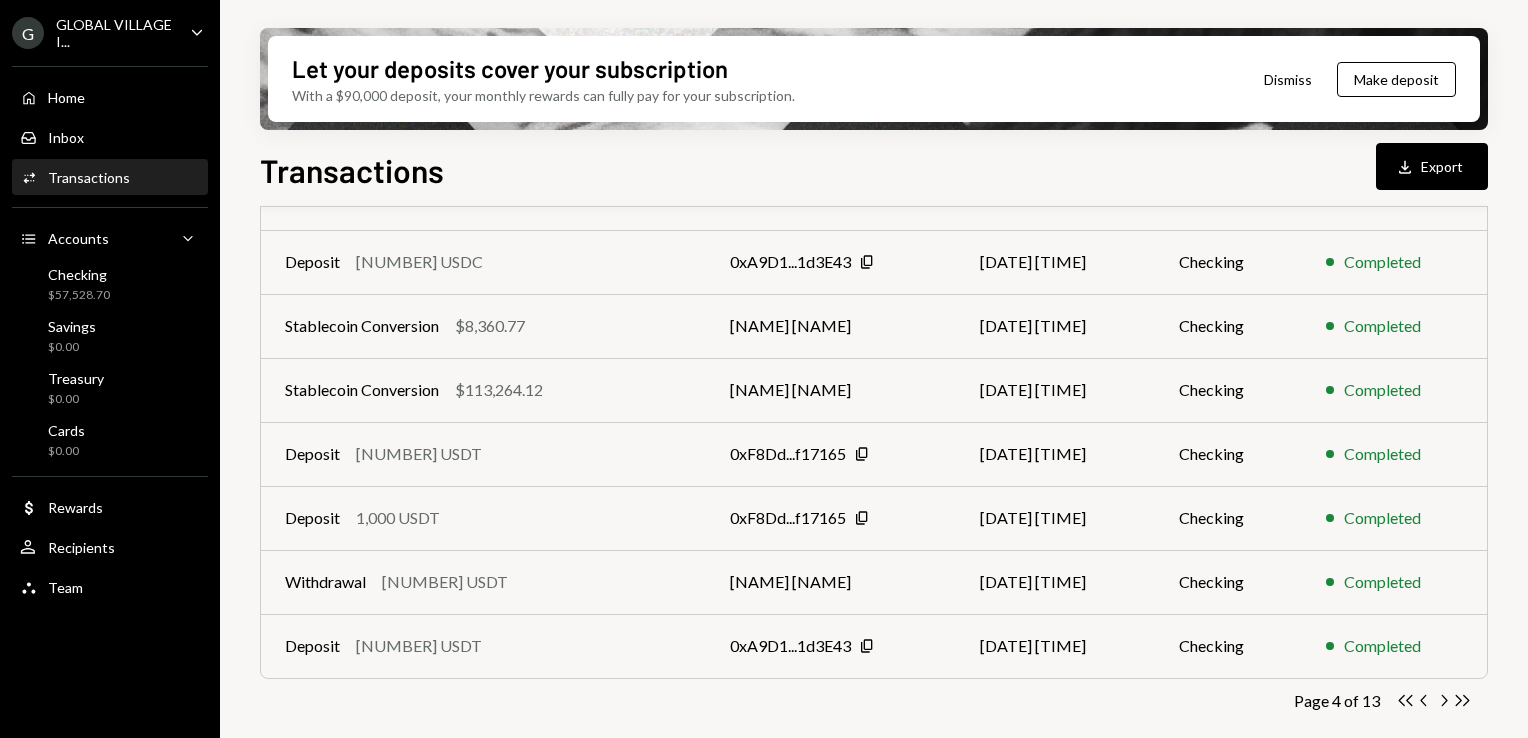 click on "Chevron Right" 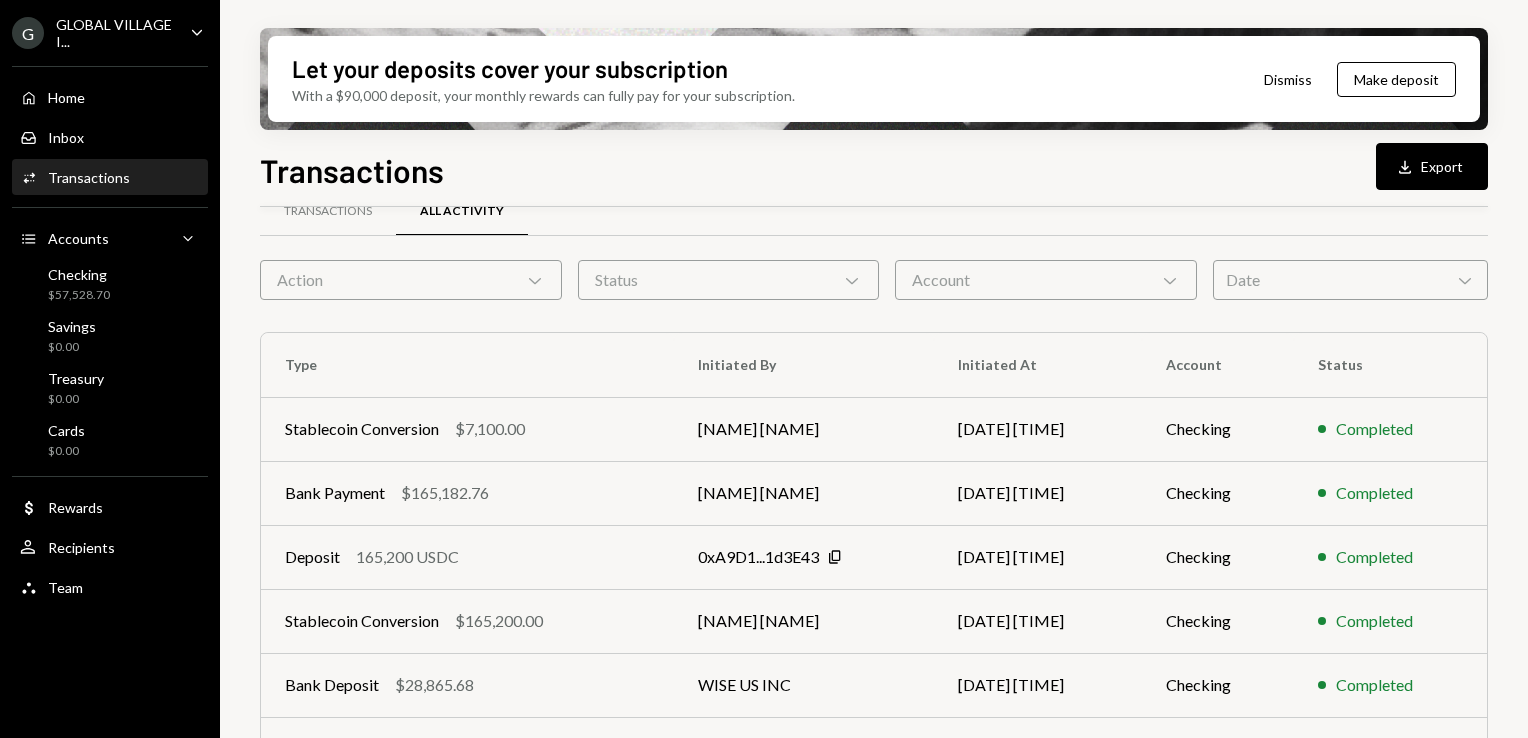 scroll, scrollTop: 400, scrollLeft: 0, axis: vertical 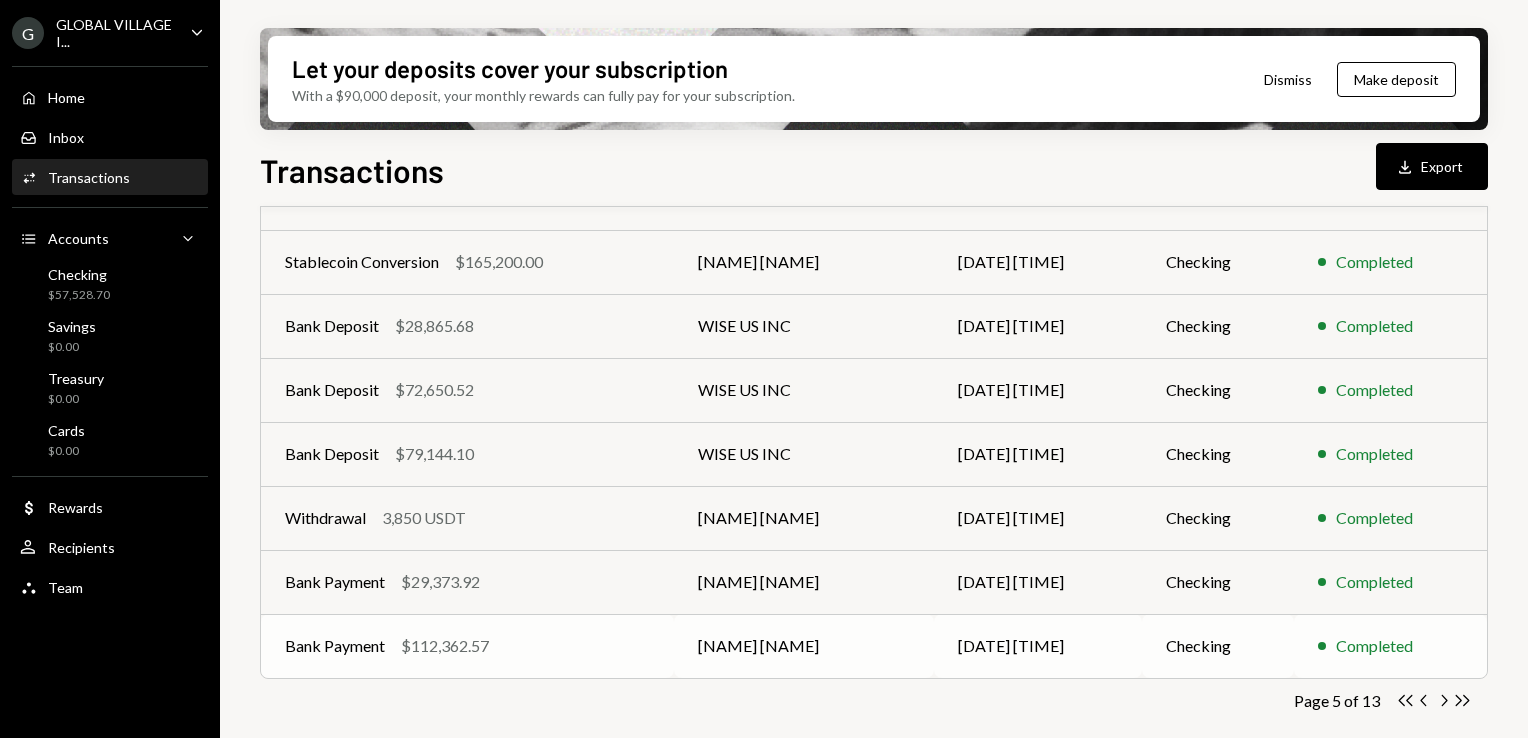 click on "[FIRST] [LAST]" at bounding box center (804, 646) 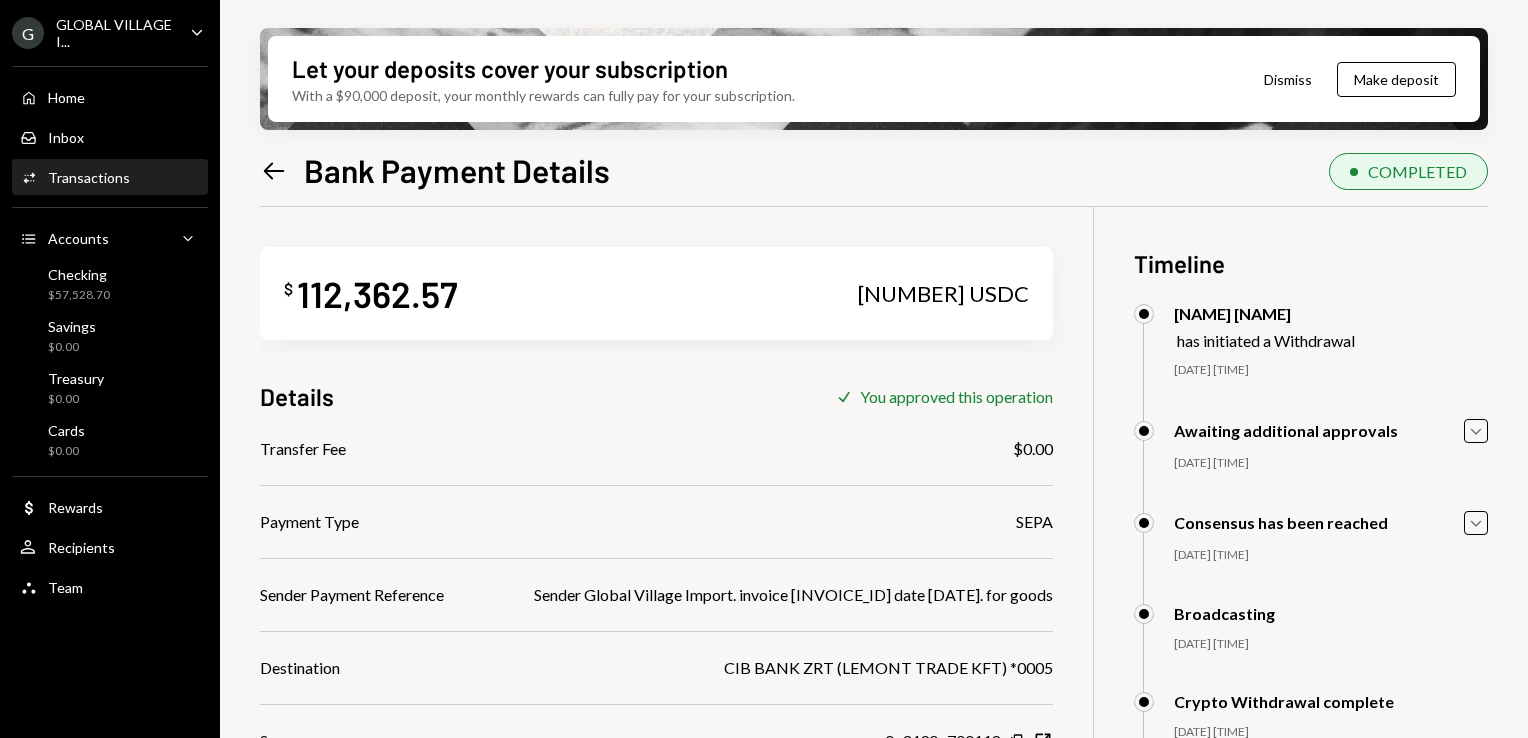 scroll, scrollTop: 160, scrollLeft: 0, axis: vertical 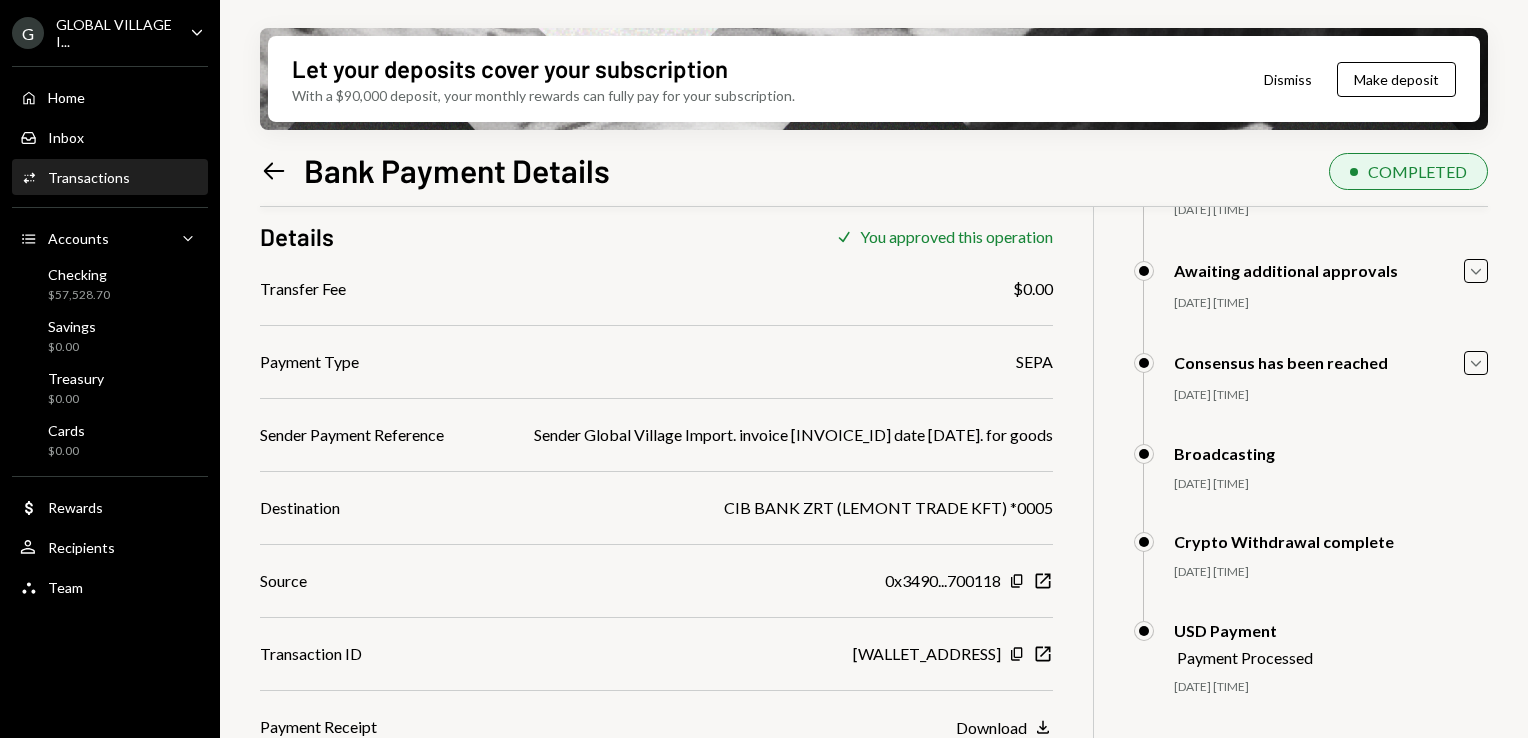 click 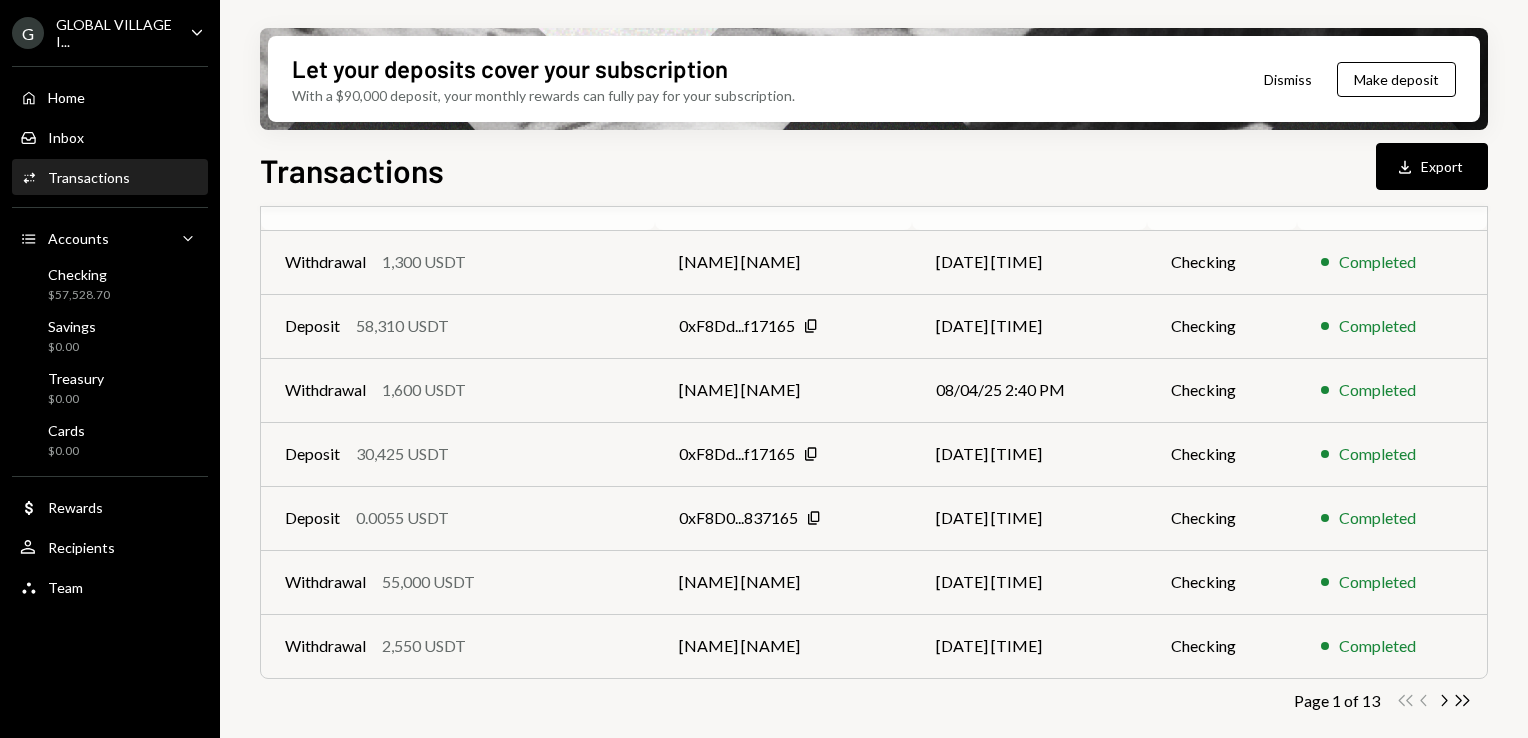 scroll, scrollTop: 399, scrollLeft: 0, axis: vertical 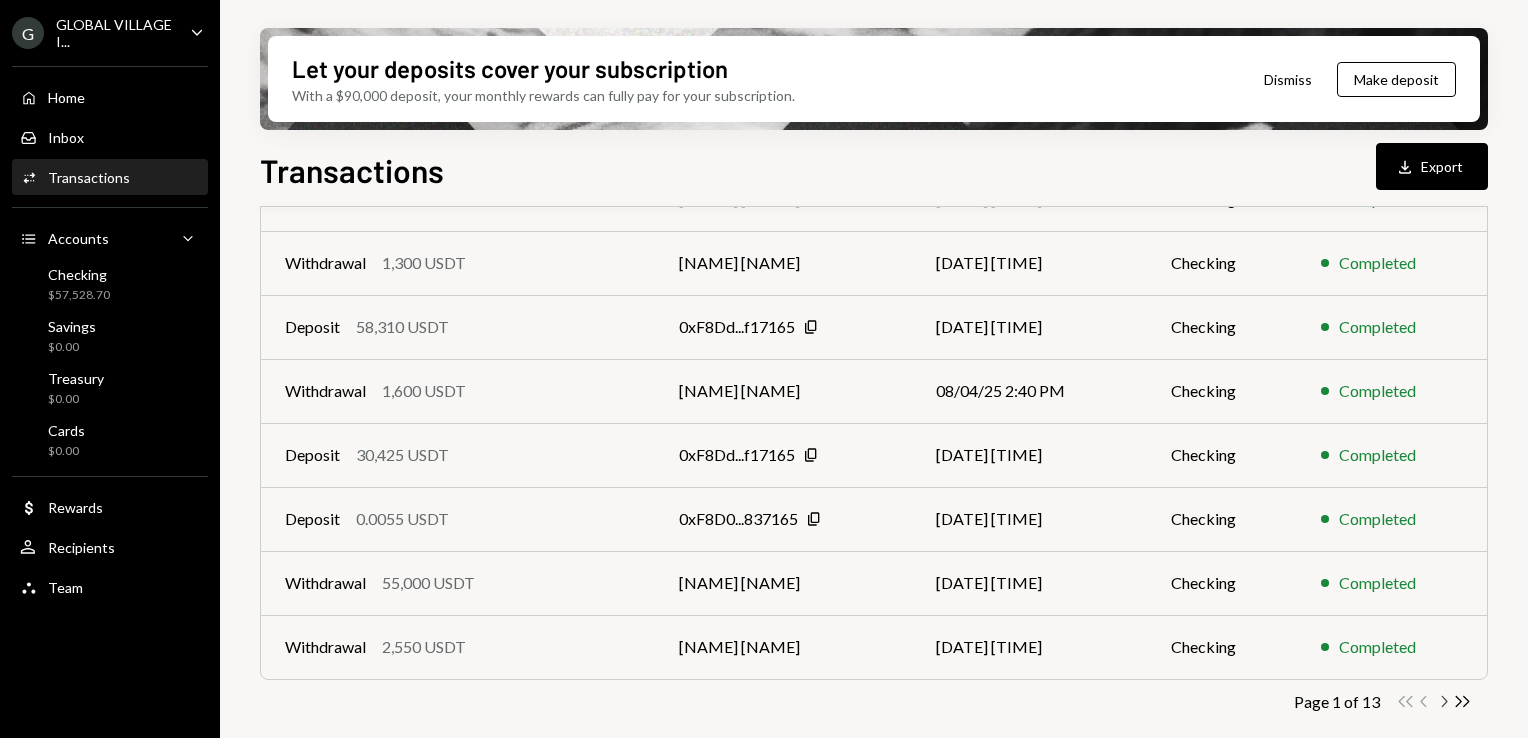 click 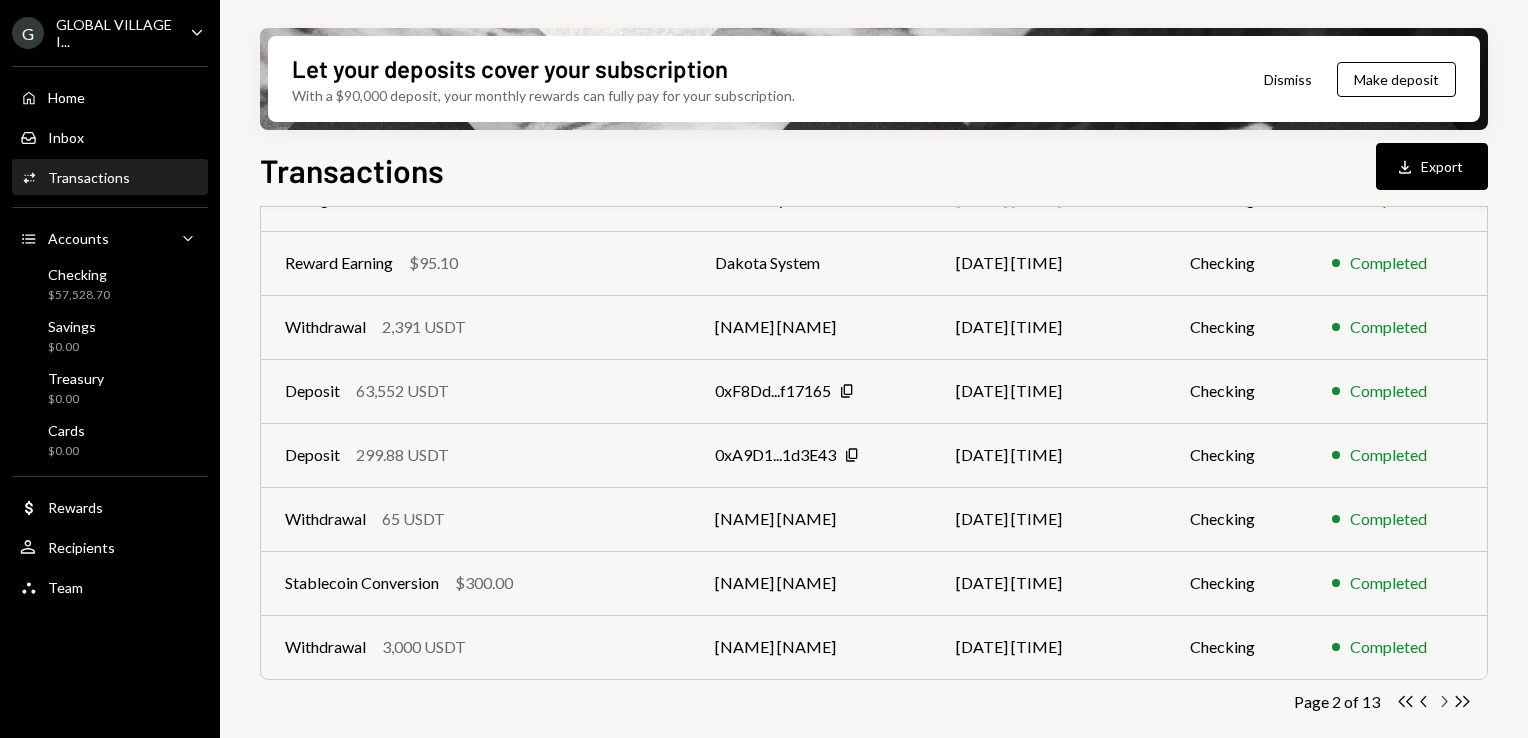 click 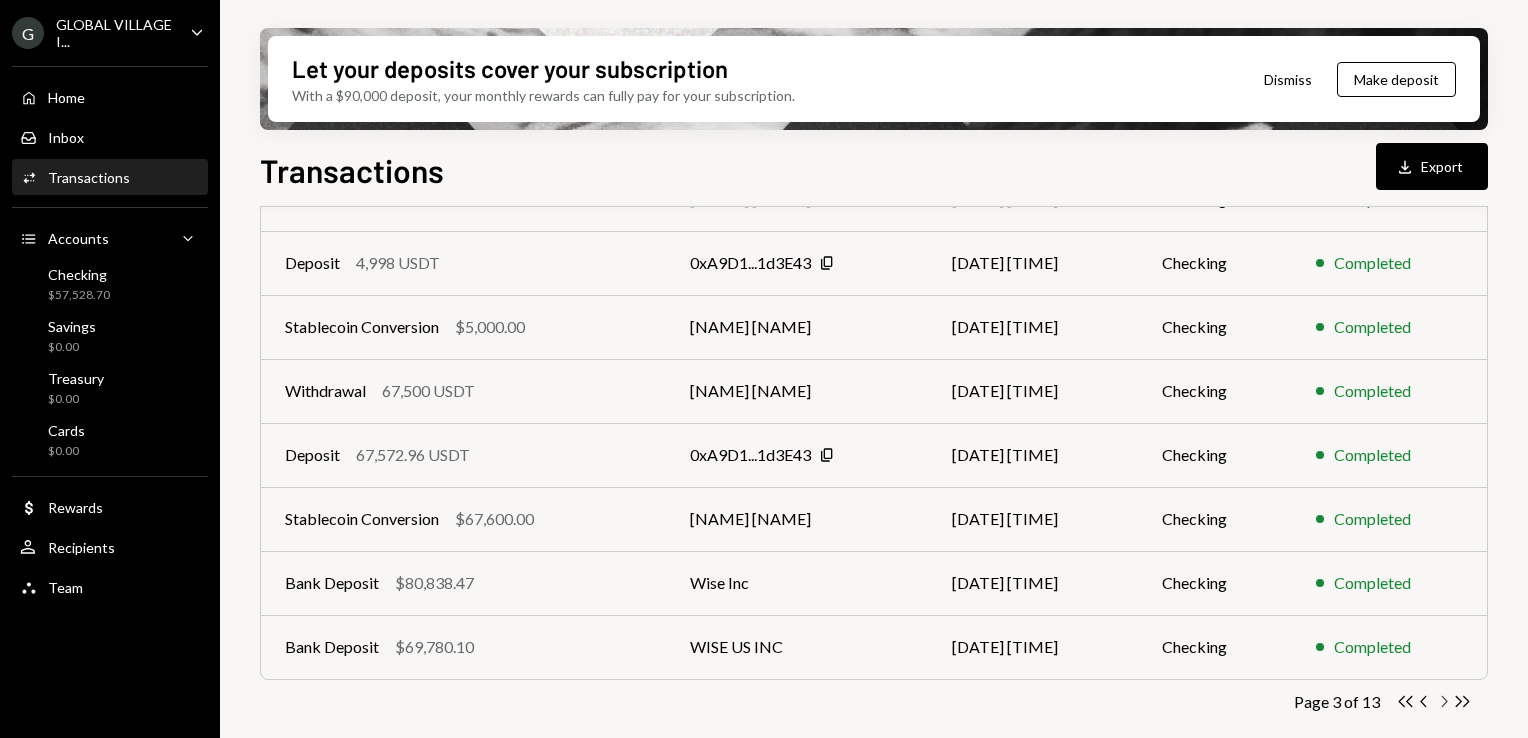 click 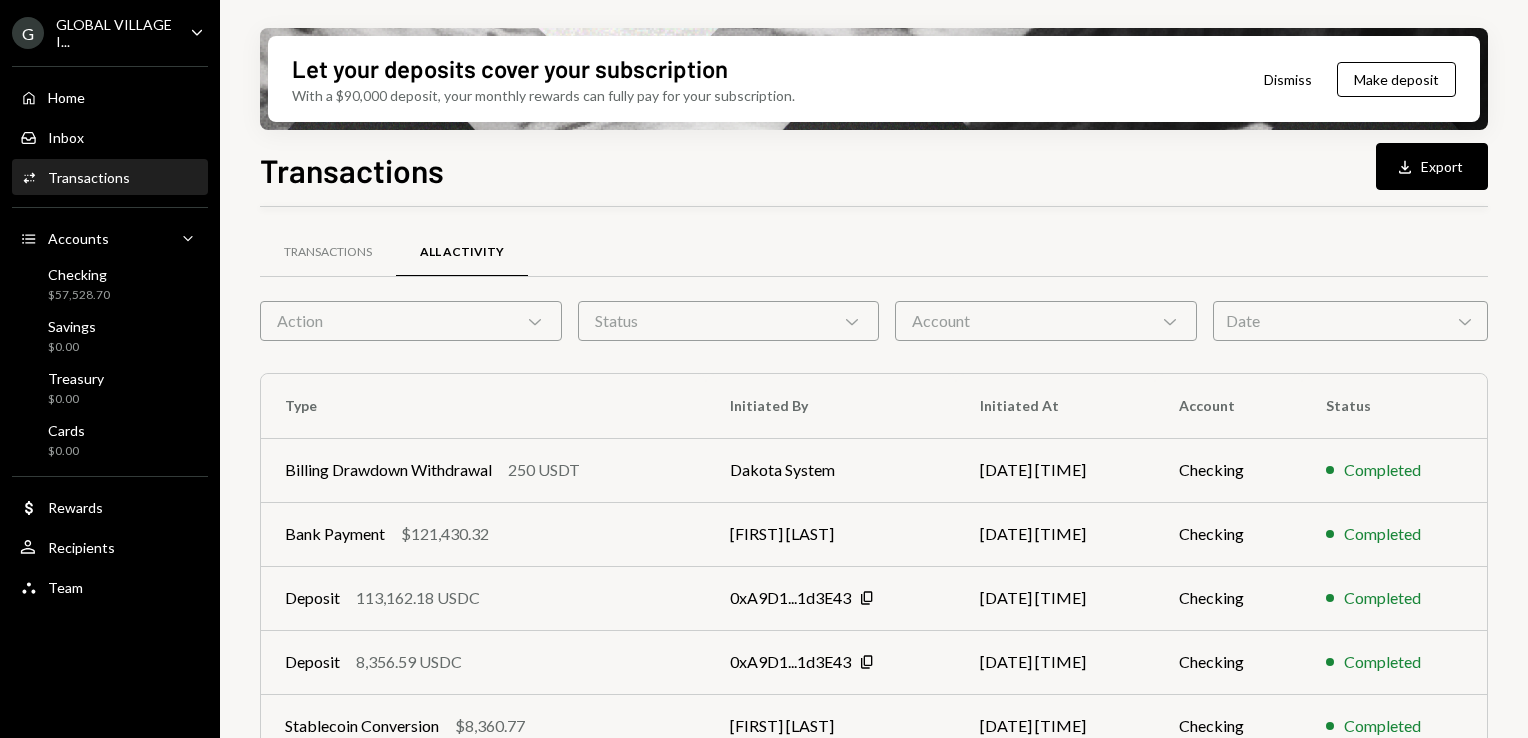 scroll, scrollTop: 0, scrollLeft: 0, axis: both 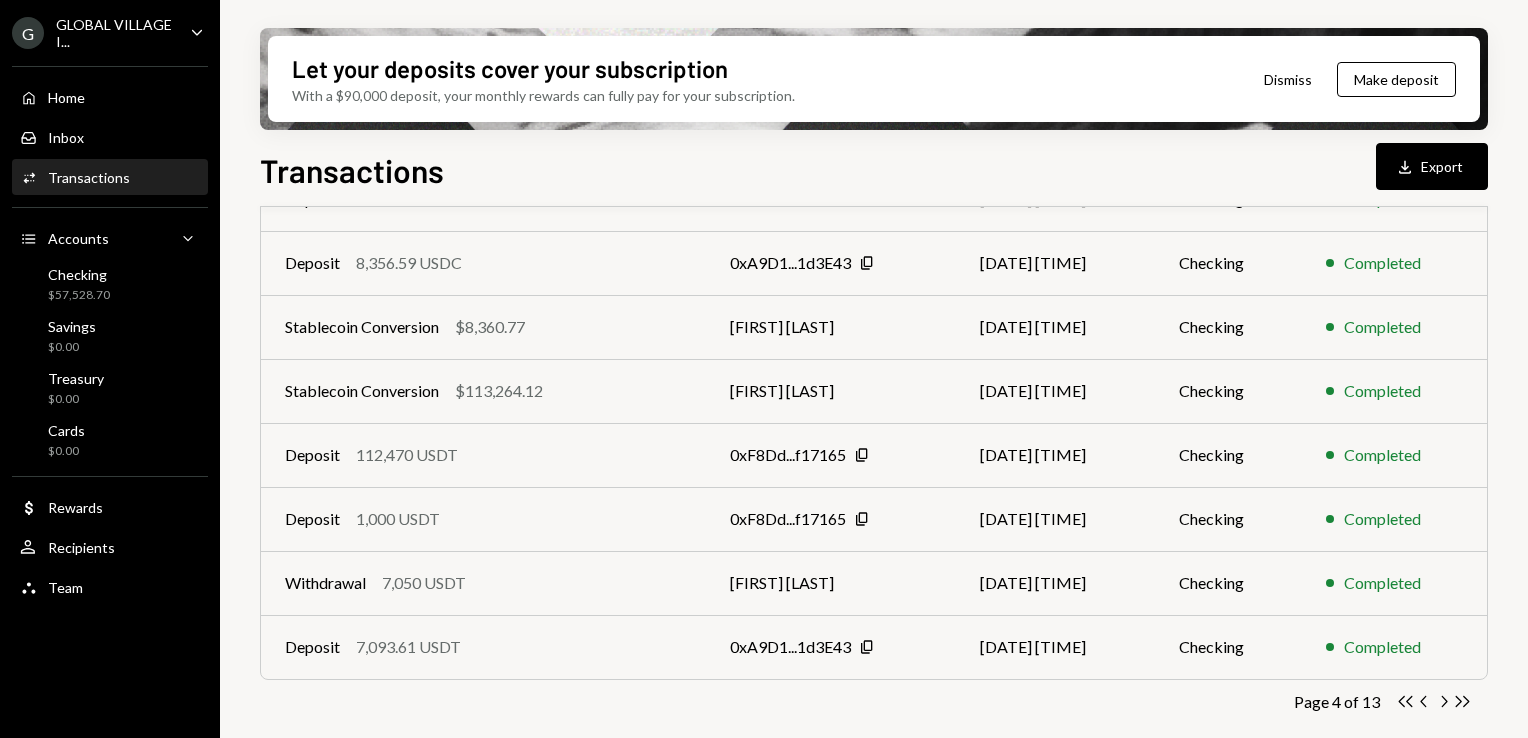 click 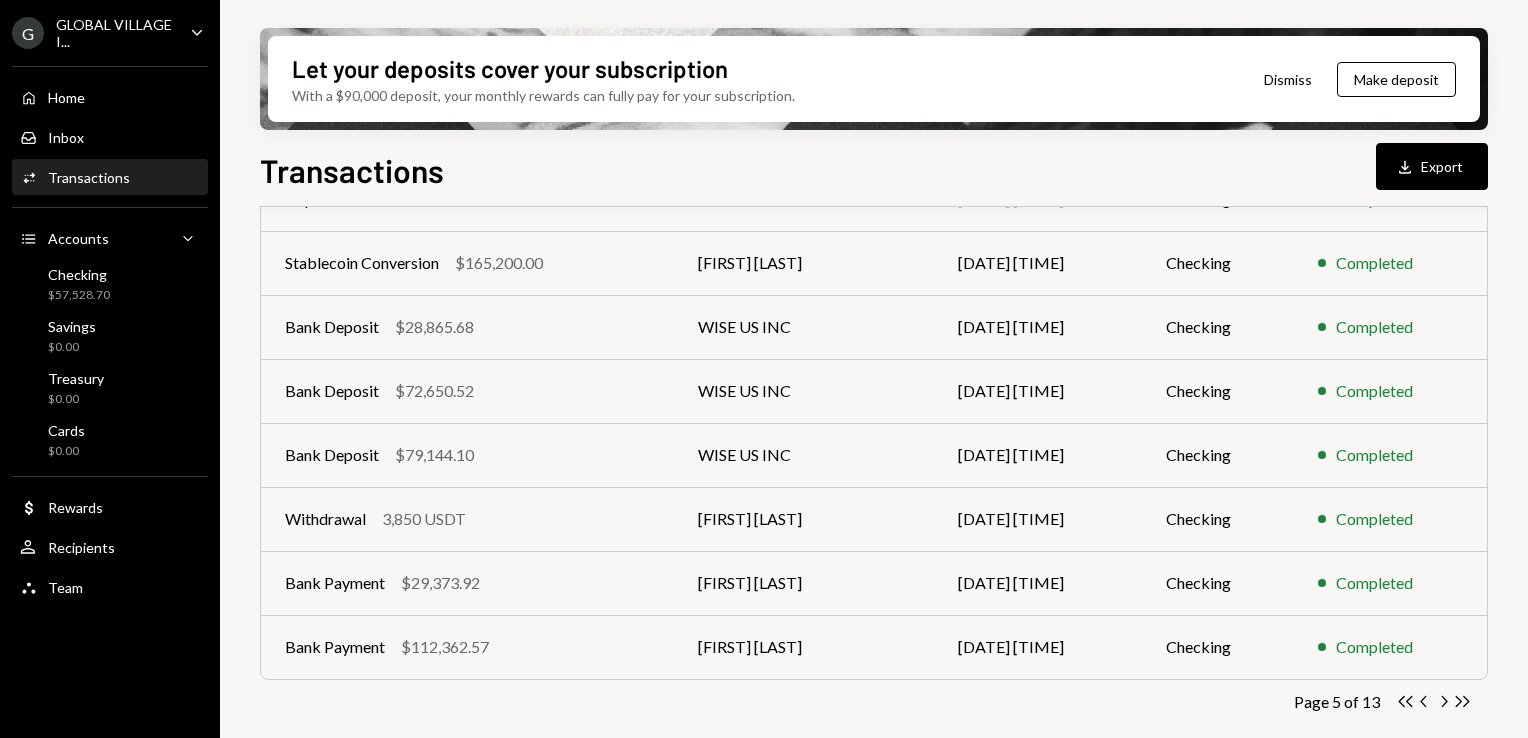 click 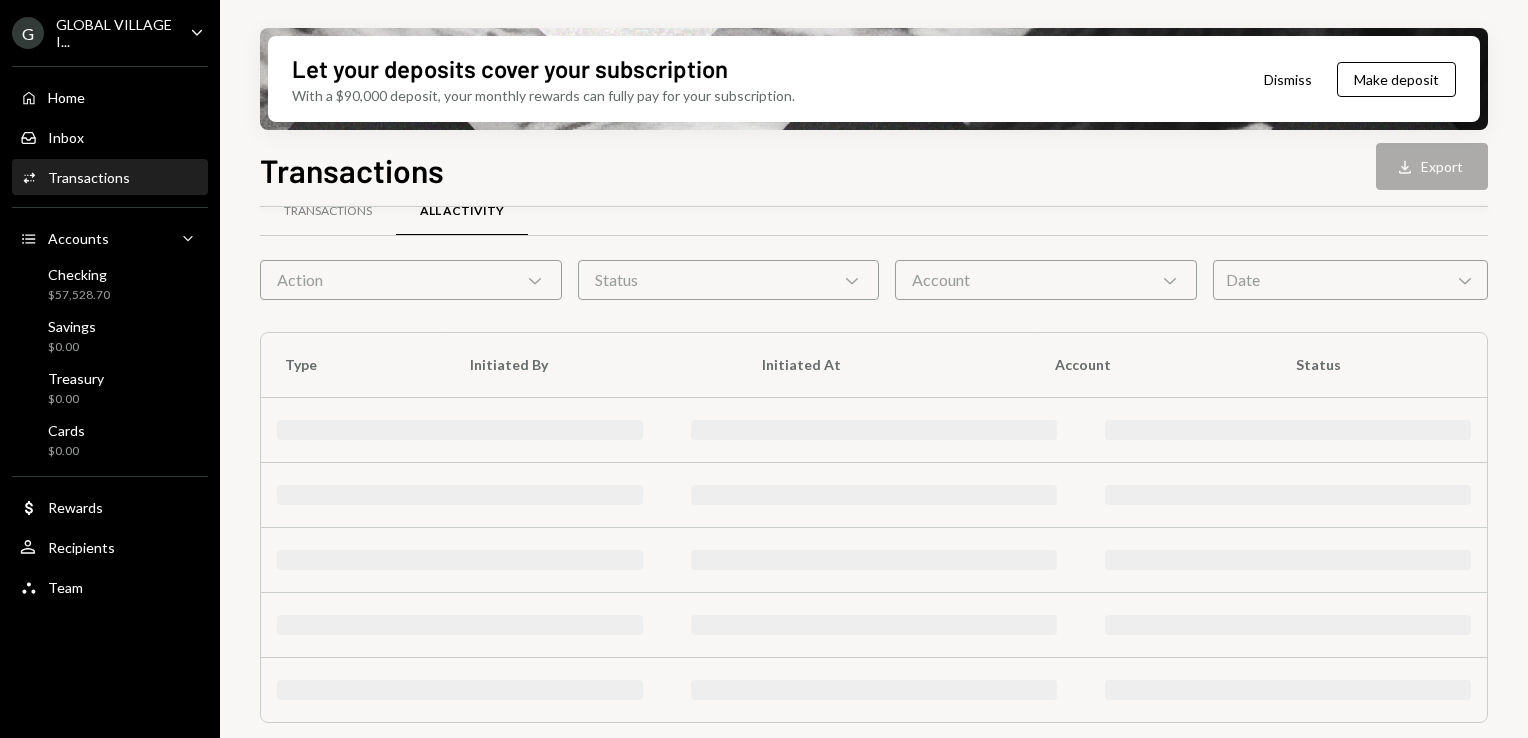 scroll, scrollTop: 399, scrollLeft: 0, axis: vertical 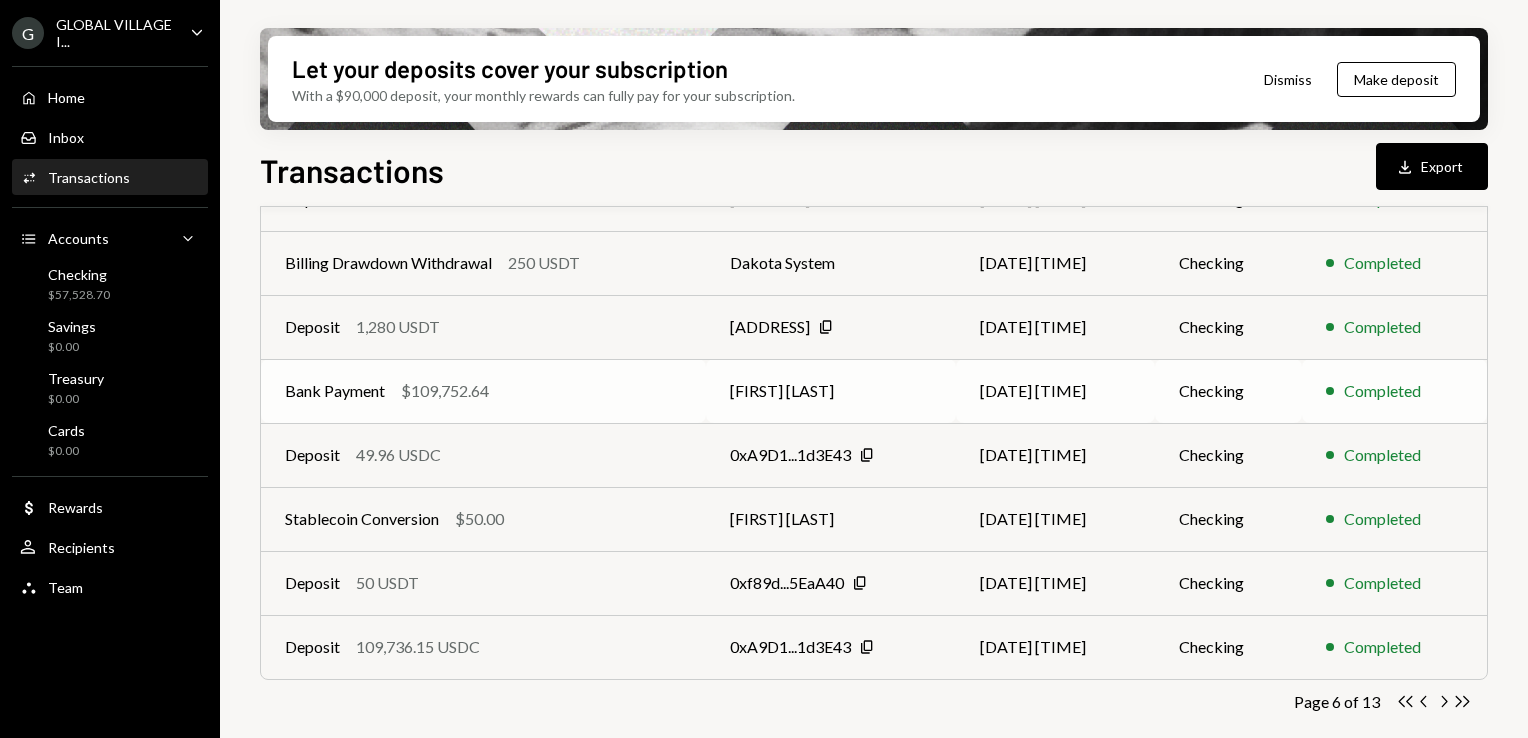 click on "Bank Payment $109,752.64" at bounding box center (483, 391) 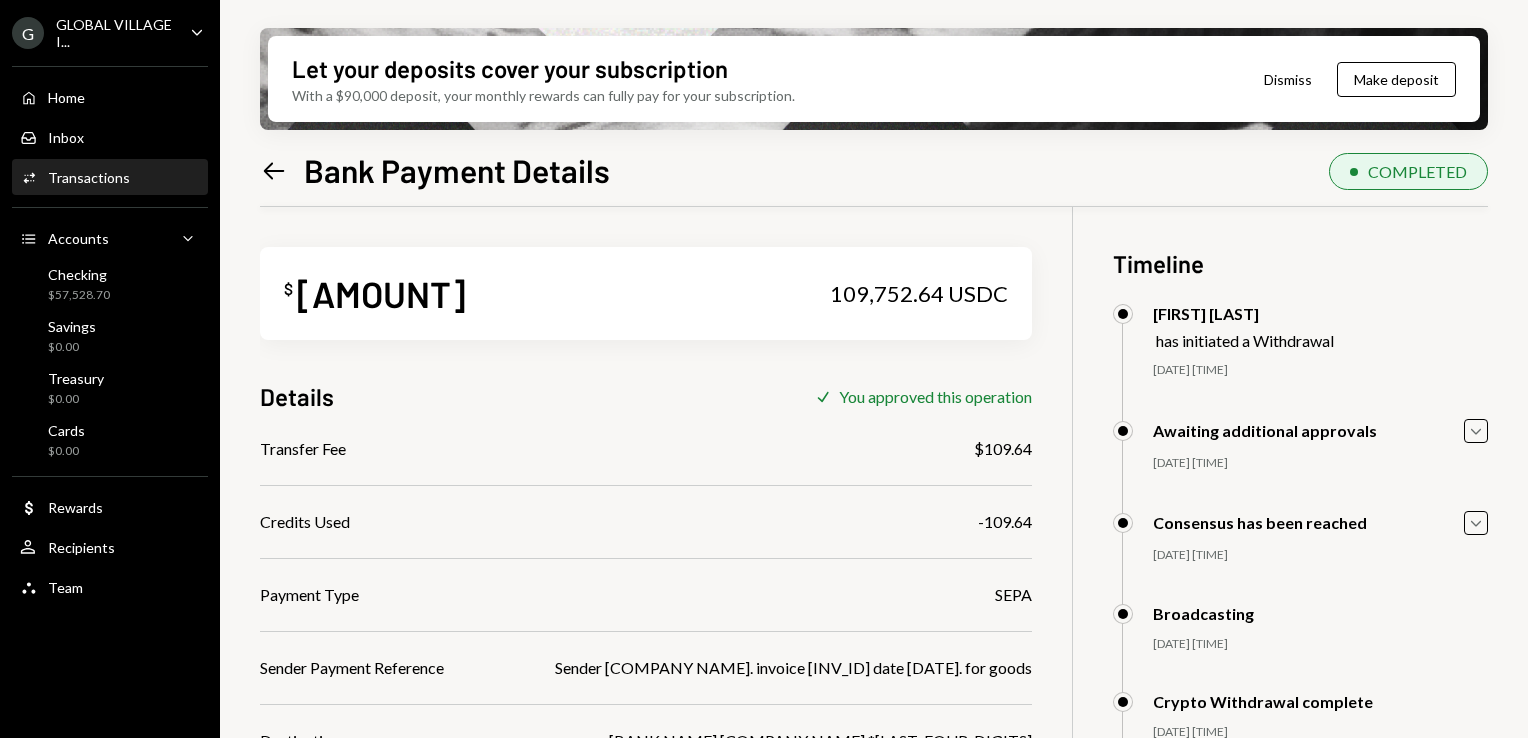 scroll, scrollTop: 186, scrollLeft: 0, axis: vertical 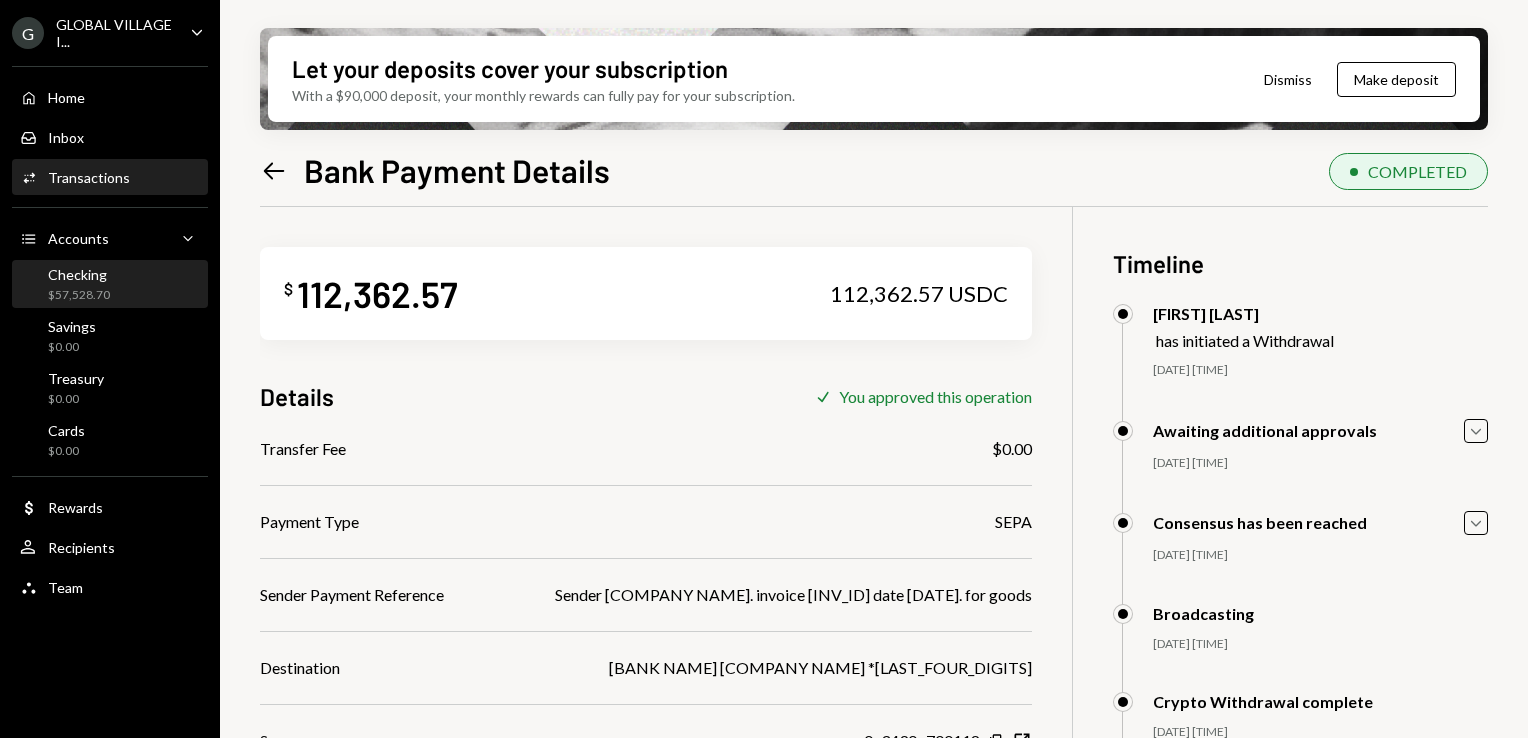 click on "Checking" at bounding box center (79, 274) 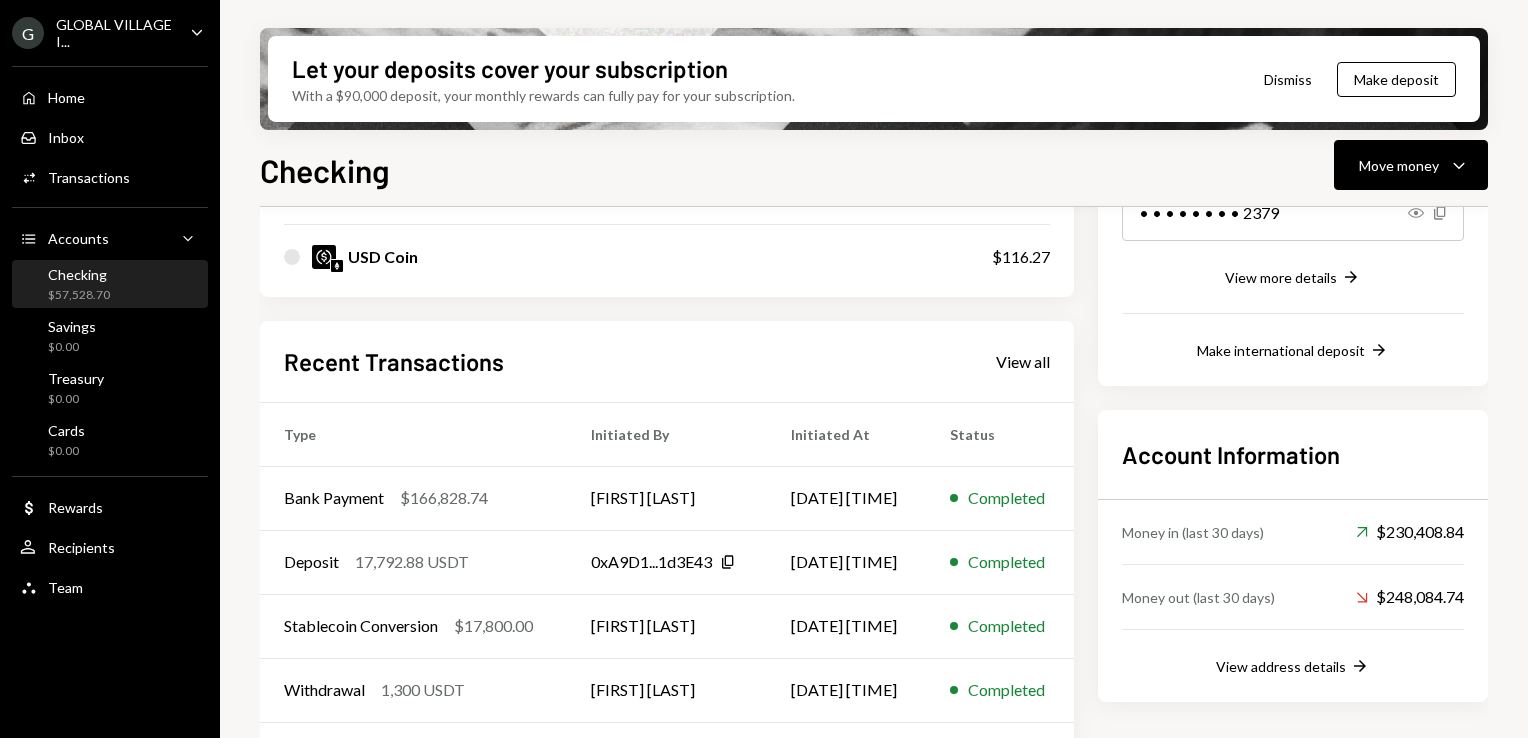scroll, scrollTop: 374, scrollLeft: 0, axis: vertical 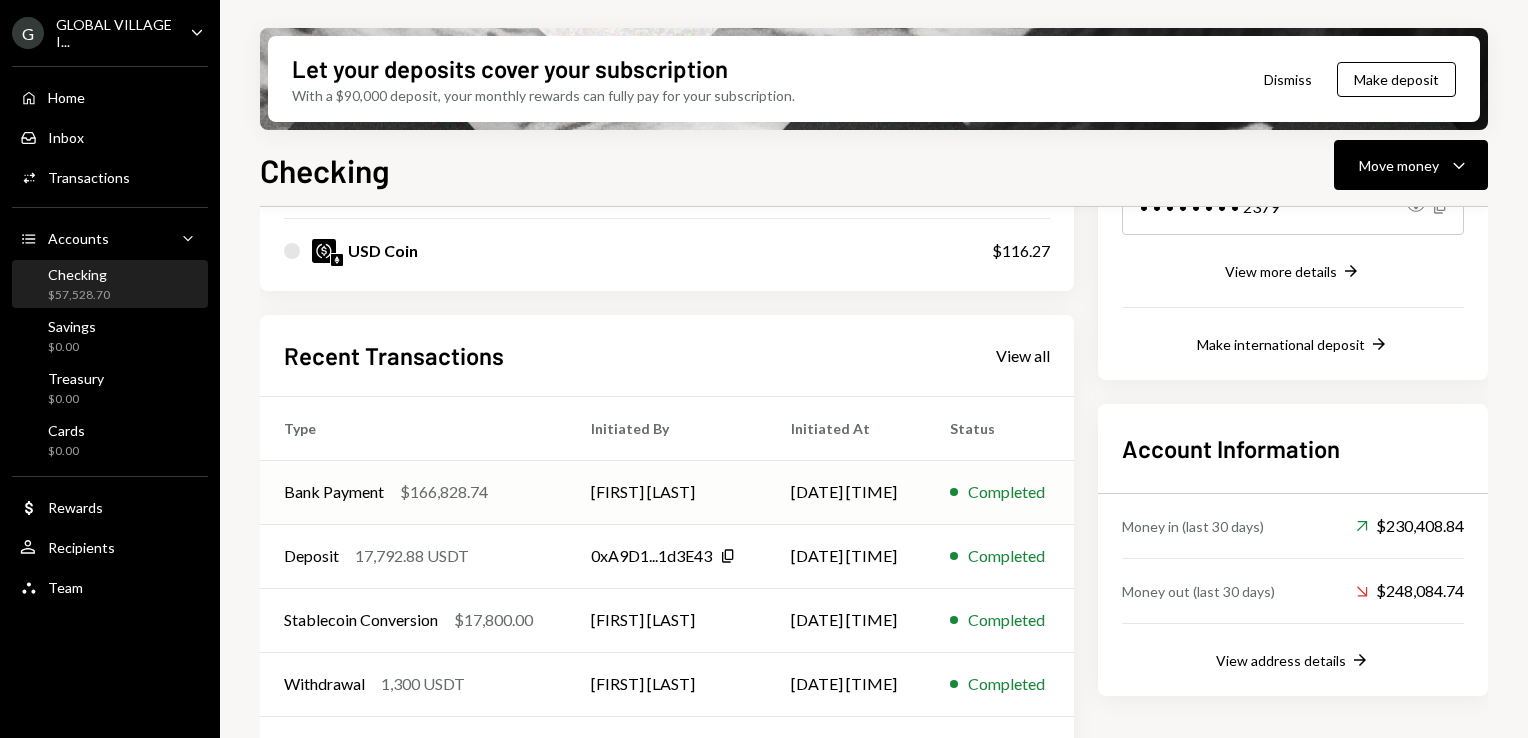 click on "$166,828.74" at bounding box center (444, 492) 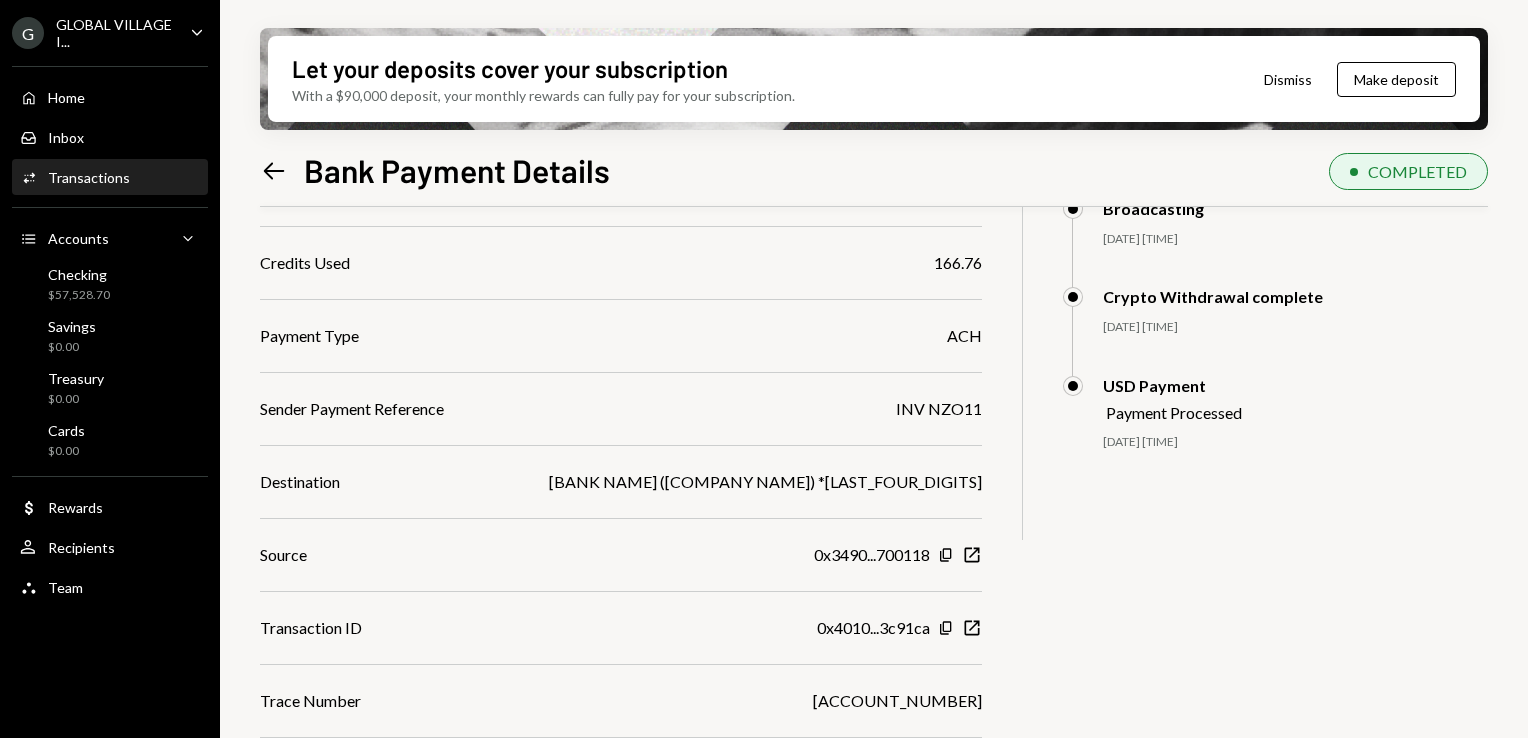 scroll, scrollTop: 0, scrollLeft: 0, axis: both 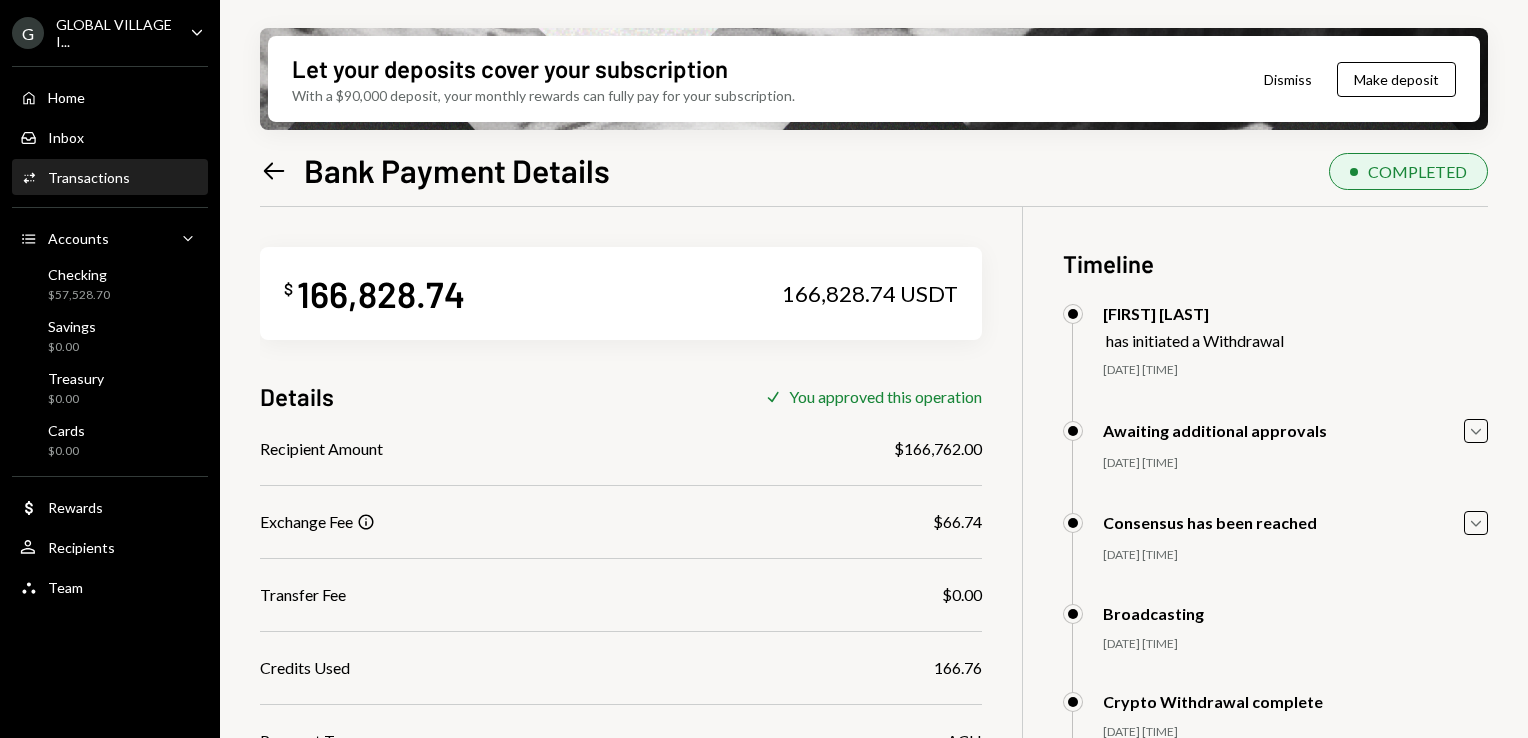 click on "Transactions" at bounding box center [89, 177] 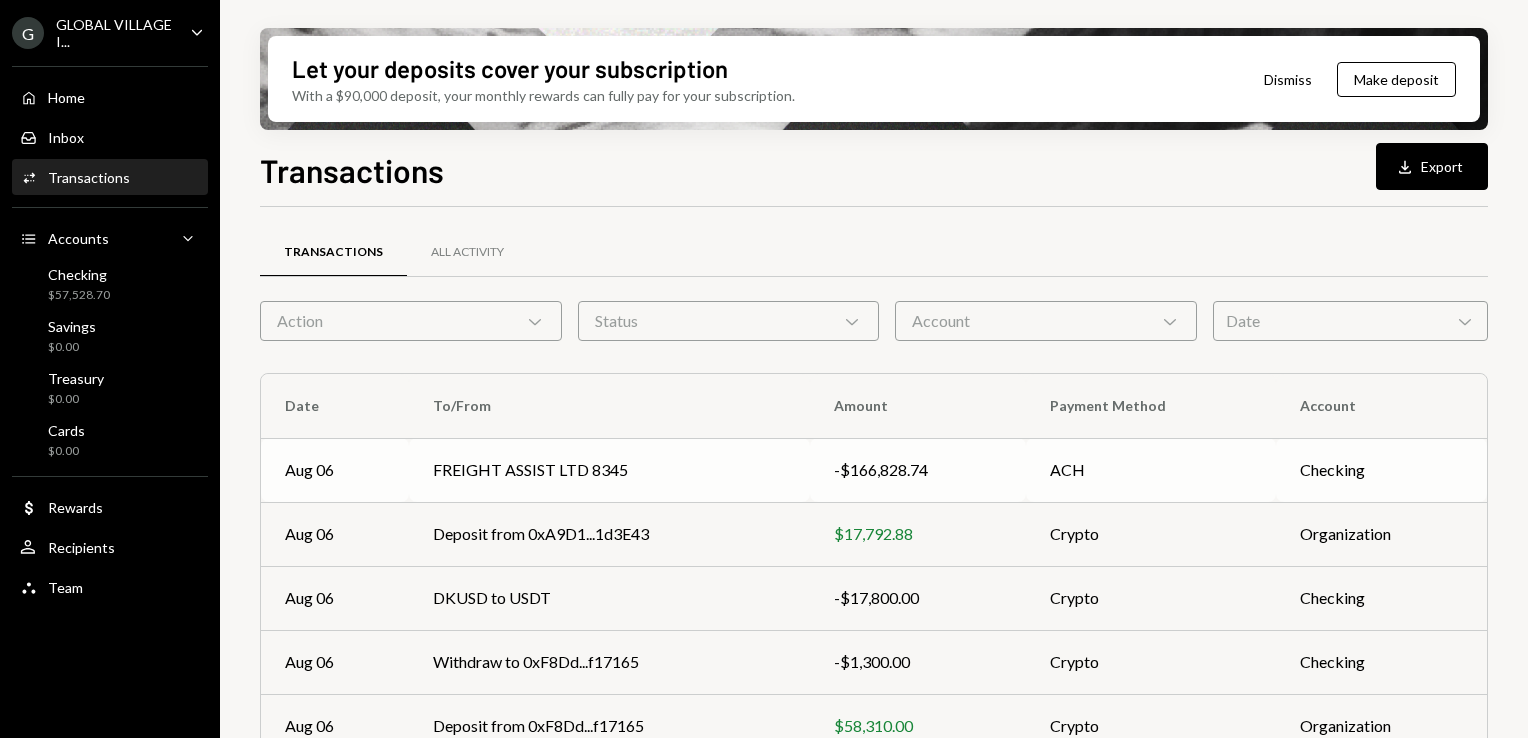click on "FREIGHT ASSIST LTD 8345" at bounding box center [610, 470] 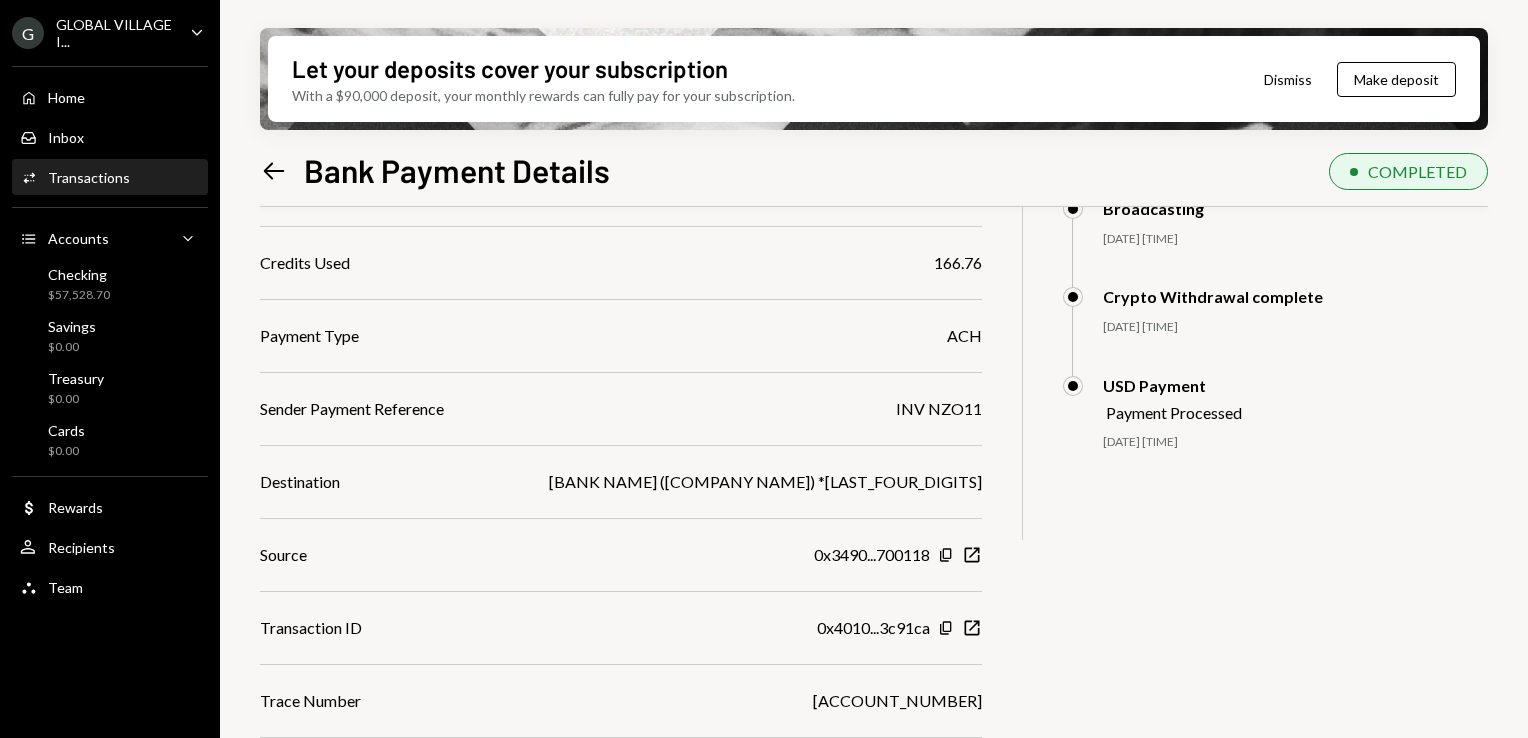 scroll, scrollTop: 0, scrollLeft: 0, axis: both 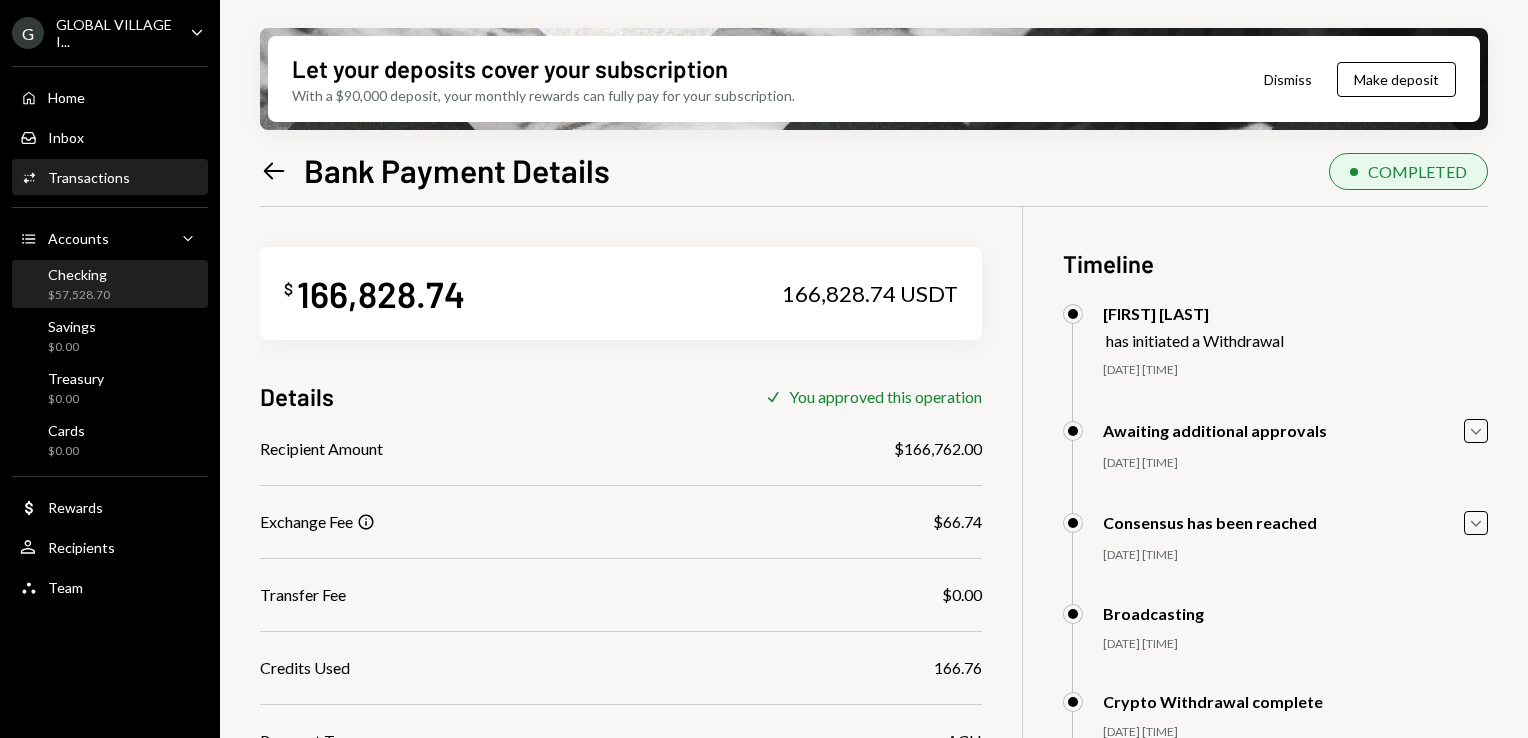 click on "$57,528.70" at bounding box center [79, 295] 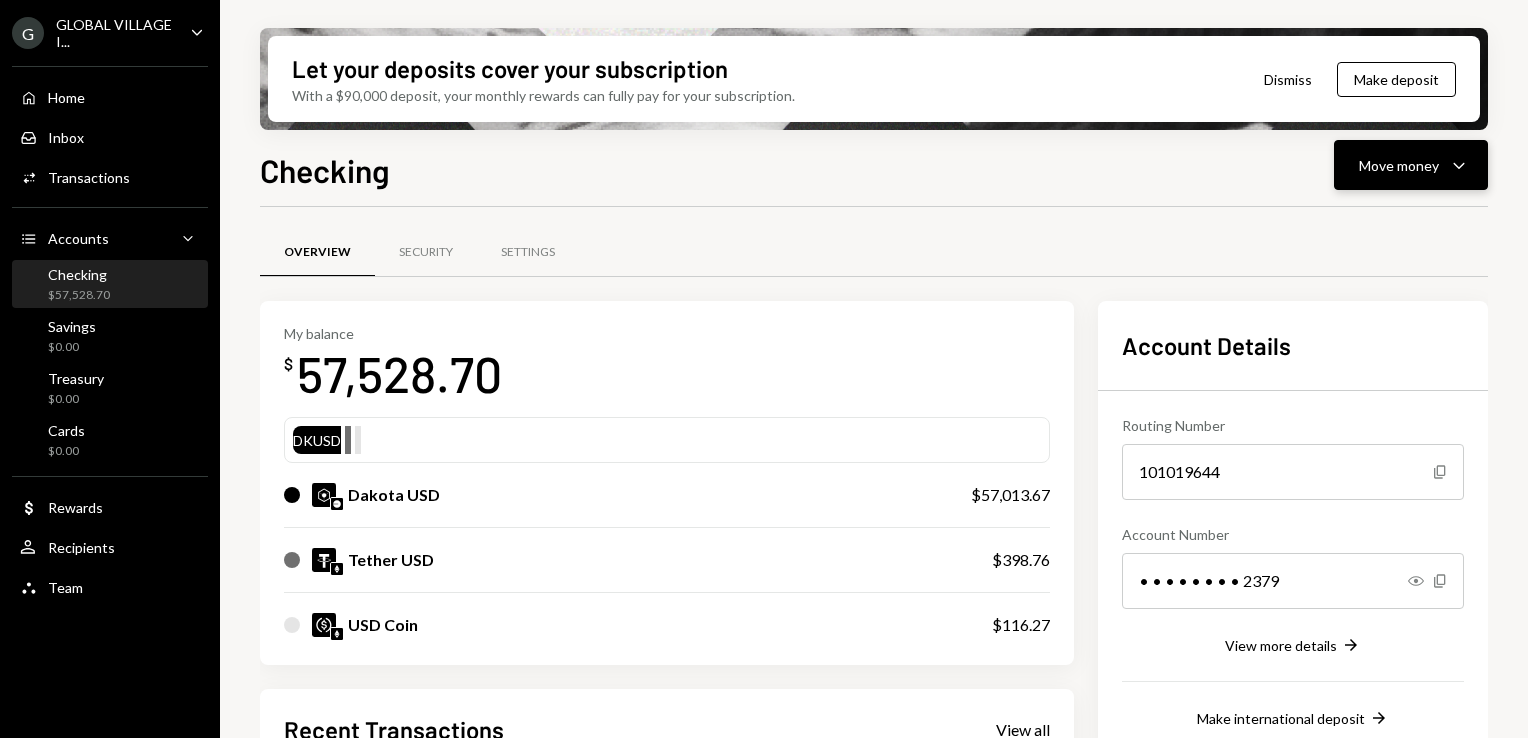 click on "Move money Caret Down" at bounding box center [1411, 165] 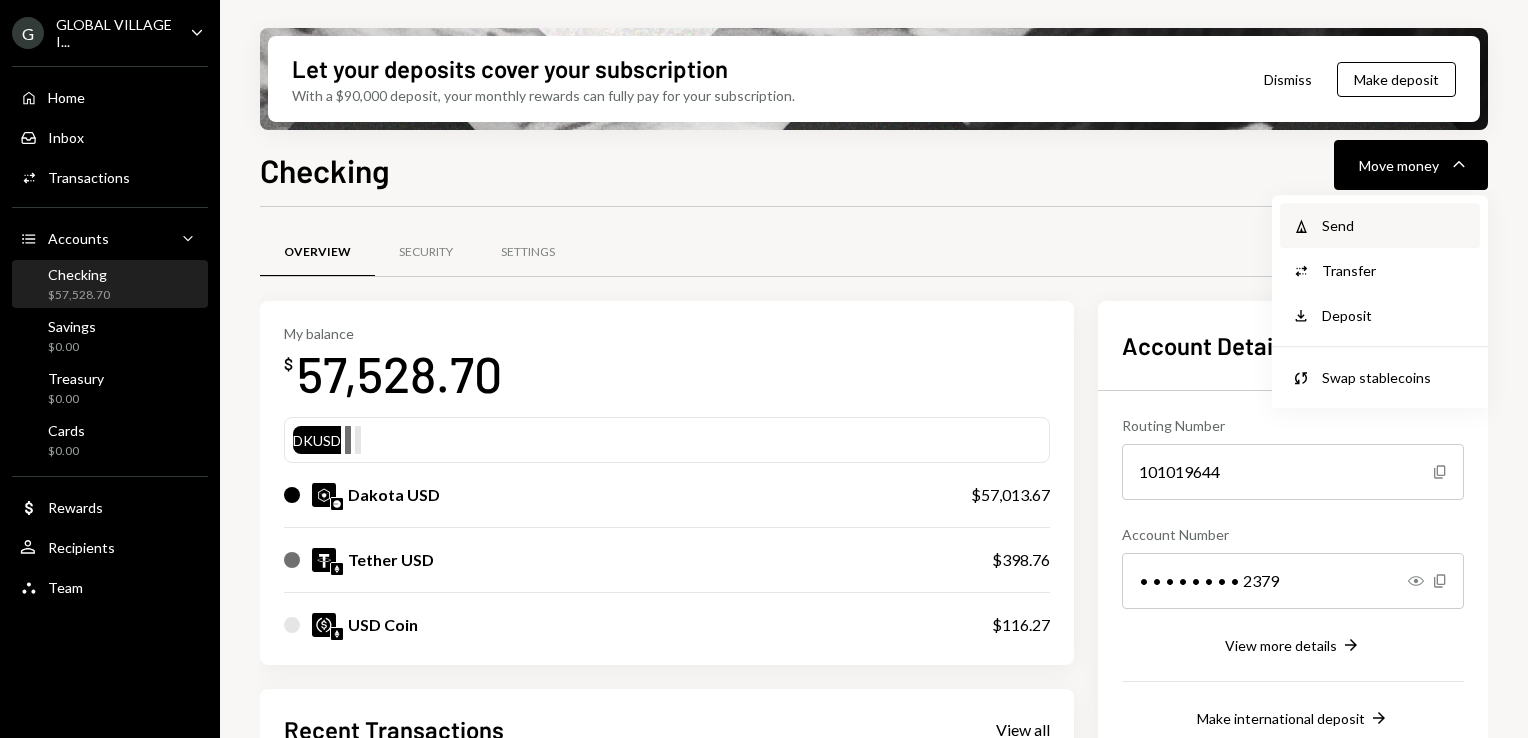 click on "Withdraw Send" at bounding box center (1380, 225) 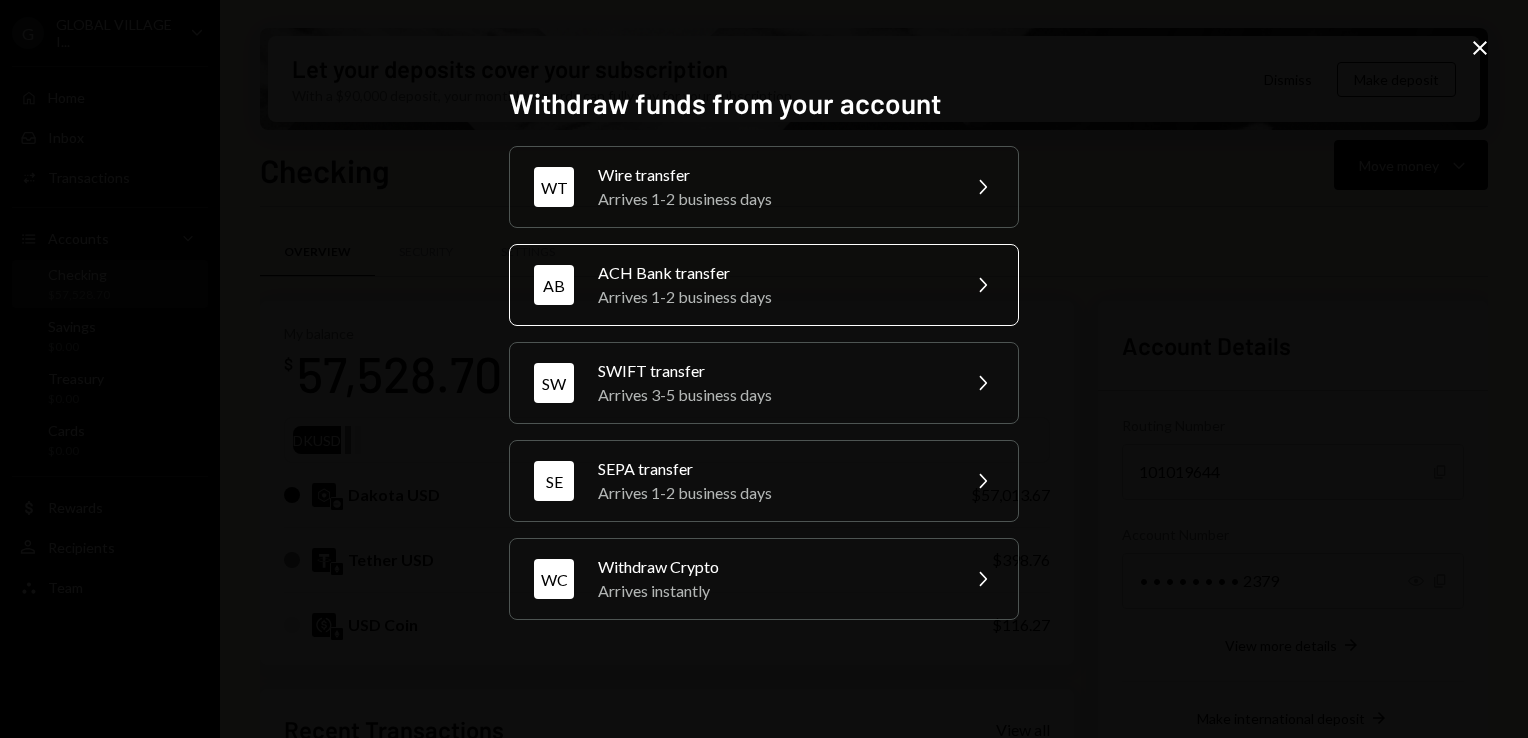 click on "ACH Bank transfer" at bounding box center [772, 273] 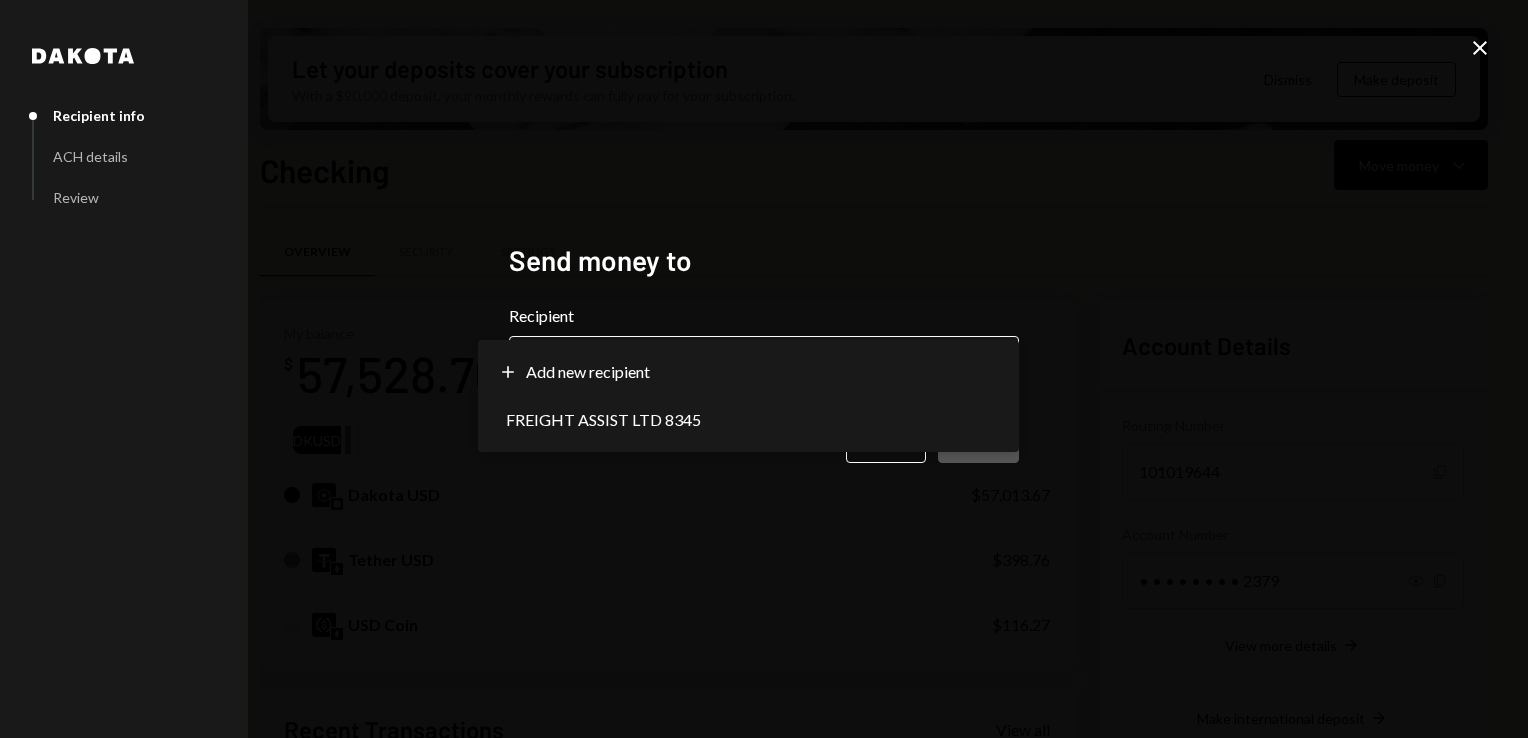 click on "G GLOBAL VILLAGE I... Caret Down Home Home Inbox Inbox Activities Transactions Accounts Accounts Caret Down Checking $[AMOUNT] Savings $[AMOUNT] Treasury $[AMOUNT] Cards $[AMOUNT] Dollar Rewards User Recipients Team Team Let your deposits cover your subscription With a $[AMOUNT] deposit, your monthly rewards can fully pay for your subscription. Dismiss Make deposit Checking Move money Caret Down Overview Security Settings My balance $ [AMOUNT] DKUSD Dakota USD $[AMOUNT] Tether USD $[AMOUNT] USD Coin $[AMOUNT] Recent Transactions View all Type Initiated By Initiated At Status Bank Payment $[AMOUNT] [FIRST] [LAST] [DATE] [TIME] Completed Deposit [AMOUNT] USDT [ADDRESS] Copy [DATE] [TIME] Completed Stablecoin Conversion $[AMOUNT] [FIRST] [LAST] [DATE] [TIME] Completed Withdrawal [AMOUNT] USDT [FIRST] [LAST] [DATE] [TIME] Completed Deposit [AMOUNT] USDT [ADDRESS] Copy [DATE] [TIME] Completed Account Details Routing Number [ROUTING_NUMBER] Copy Account Number Show Copy View more details Back" at bounding box center (764, 369) 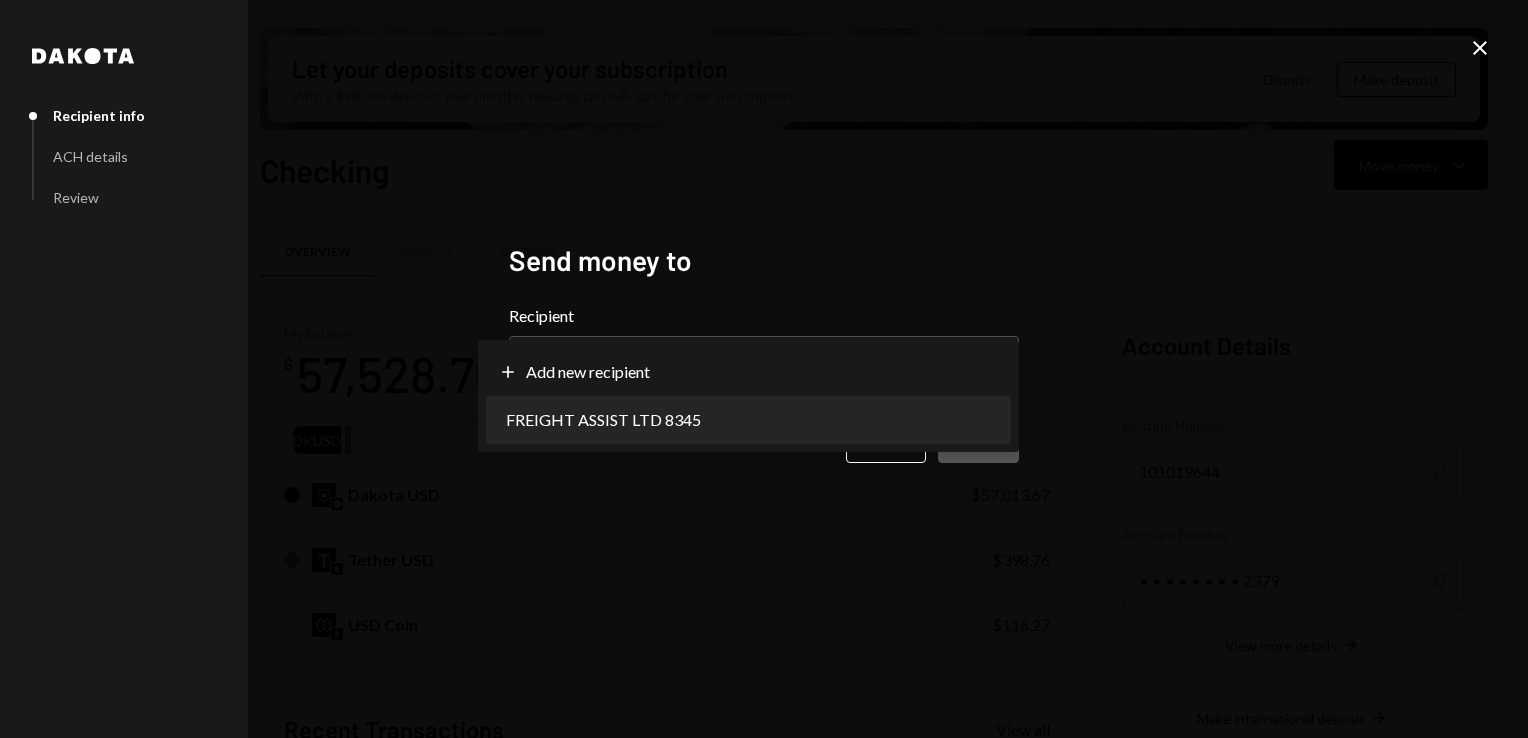 select on "**********" 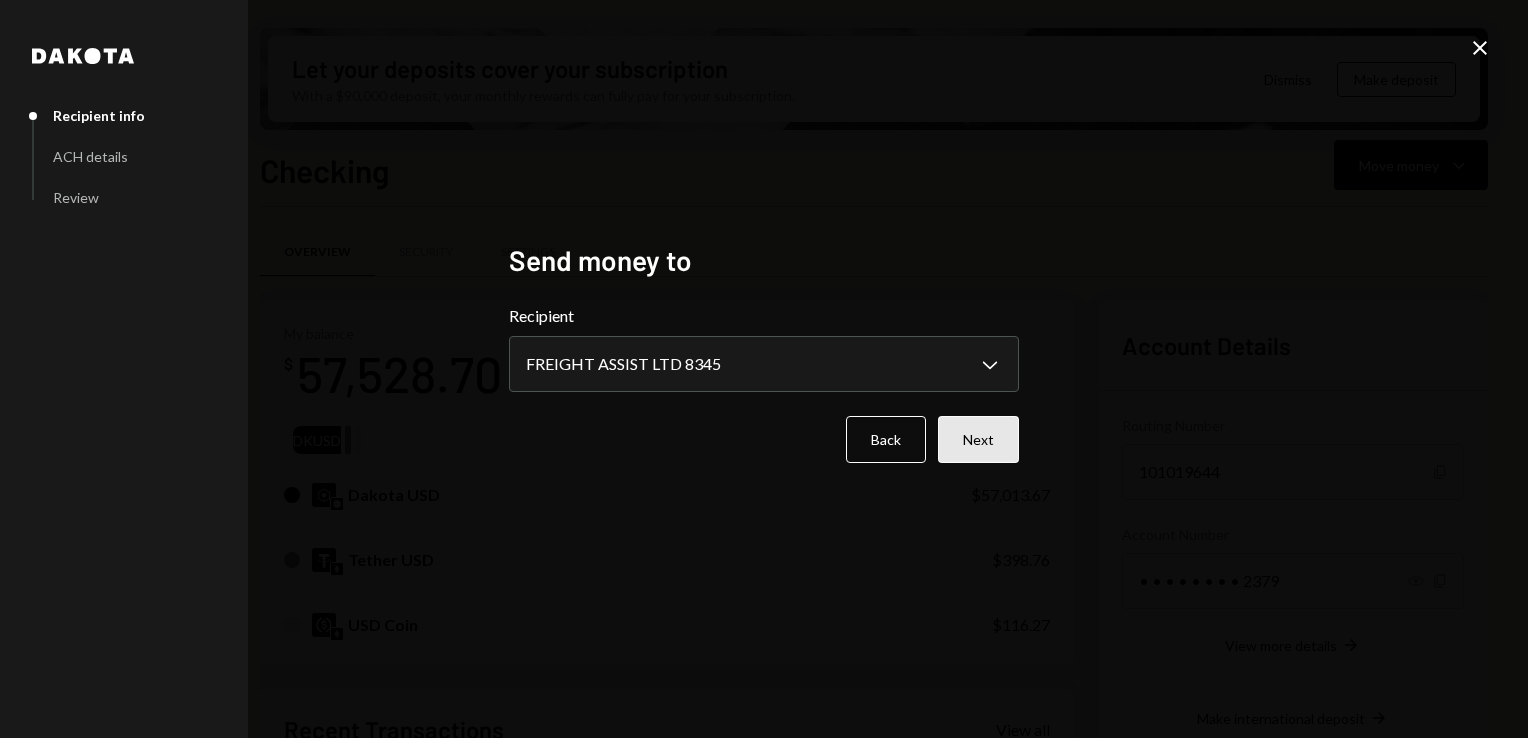 click on "Next" at bounding box center [978, 439] 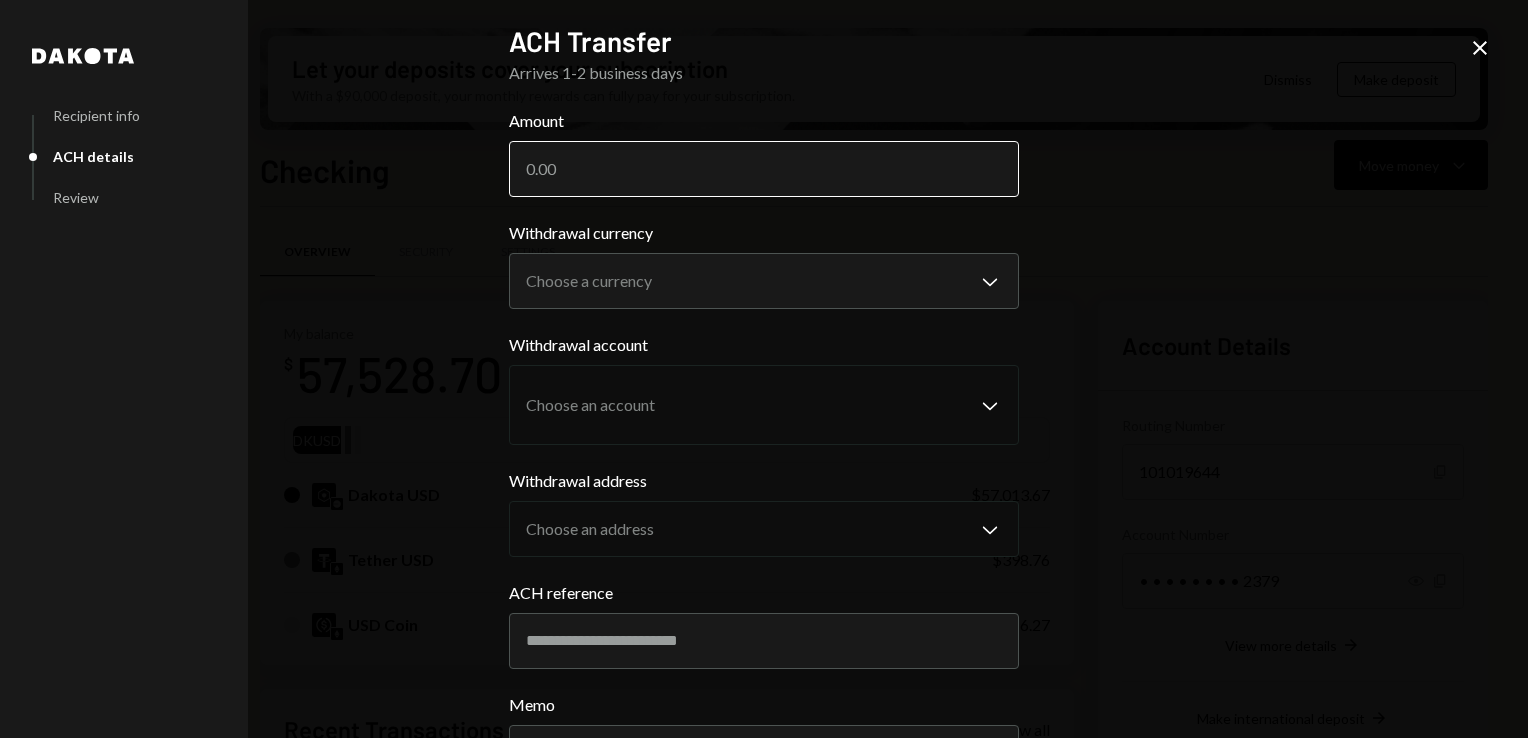 click on "Amount" at bounding box center (764, 169) 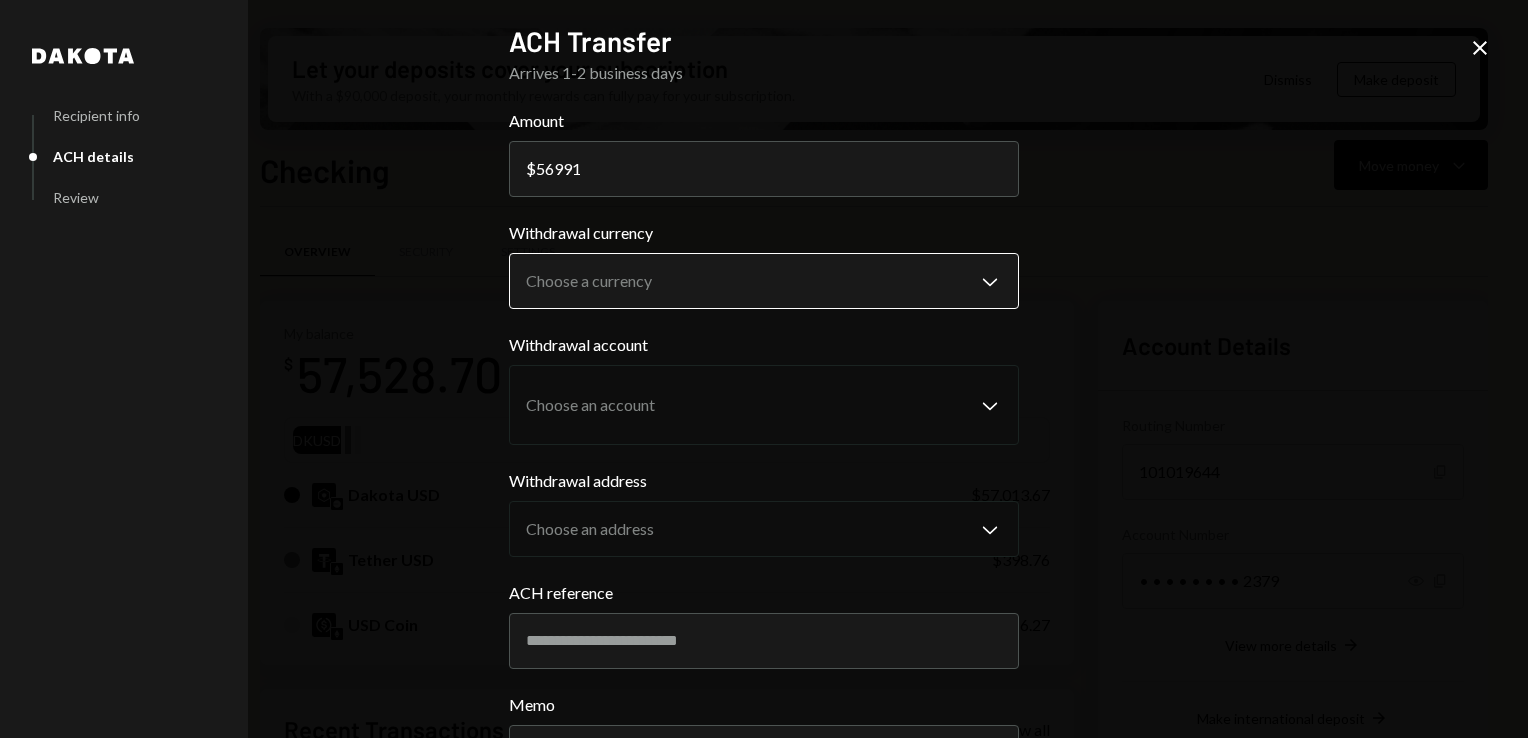 type on "56991" 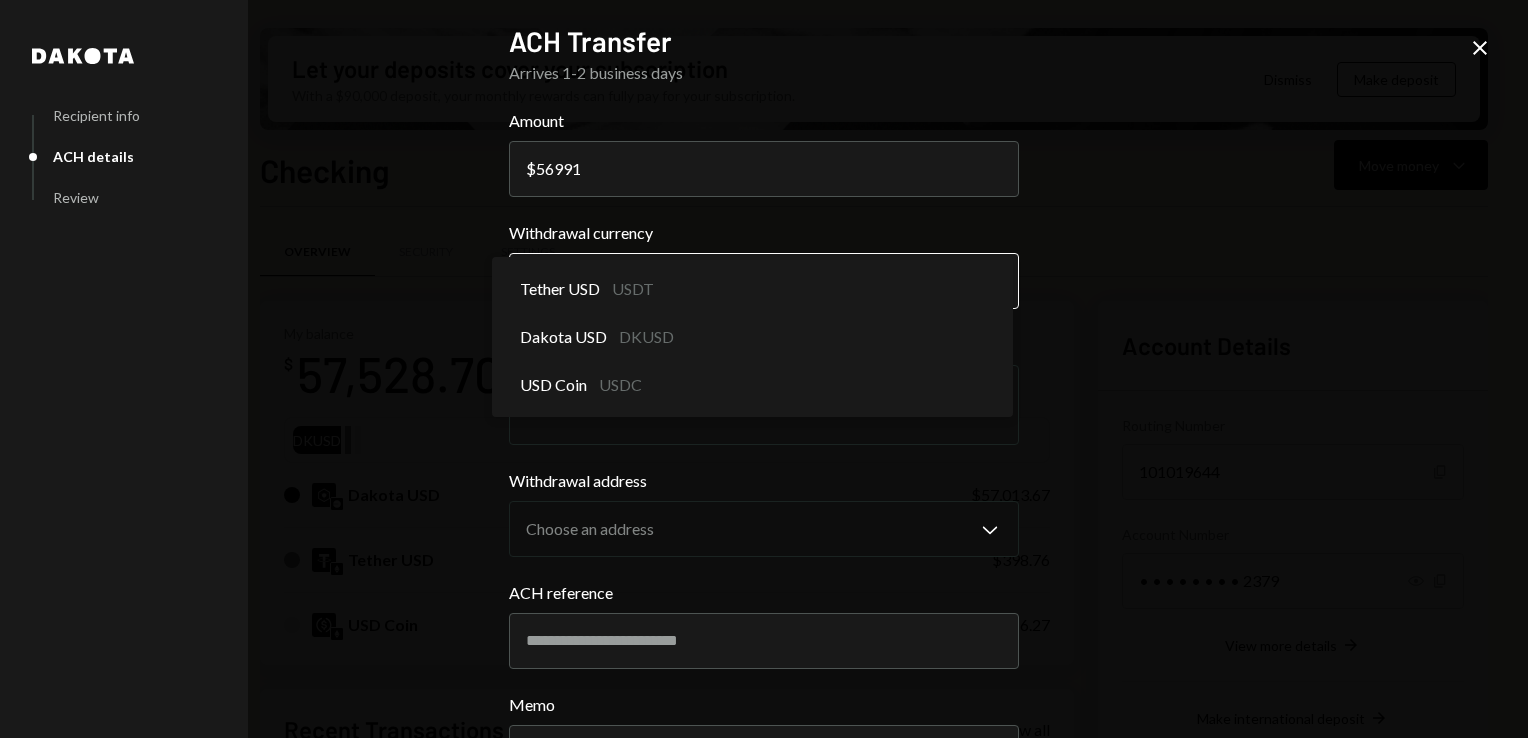 click on "G GLOBAL VILLAGE I... Caret Down Home Home Inbox Inbox Activities Transactions Accounts Accounts Caret Down Checking $[AMOUNT] Savings $[AMOUNT] Treasury $[AMOUNT] Cards $[AMOUNT] Dollar Rewards User Recipients Team Team Let your deposits cover your subscription With a $[AMOUNT] deposit, your monthly rewards can fully pay for your subscription. Dismiss Make deposit Checking Move money Caret Down Overview Security Settings My balance $ [AMOUNT] DKUSD Dakota USD $[AMOUNT] Tether USD $[AMOUNT] USD Coin $[AMOUNT] Recent Transactions View all Type Initiated By Initiated At Status Bank Payment $[AMOUNT] [FIRST] [LAST] [DATE] [TIME] Completed Deposit [AMOUNT] USDT [ADDRESS] Copy [DATE] [TIME] Completed Stablecoin Conversion $[AMOUNT] [FIRST] [LAST] [DATE] [TIME] Completed Withdrawal [AMOUNT] USDT [FIRST] [LAST] [DATE] [TIME] Completed Deposit [AMOUNT] USDT [ADDRESS] Copy [DATE] [TIME] Completed Account Details Routing Number [ROUTING_NUMBER] Copy Account Number Show Copy View more details $" at bounding box center (764, 369) 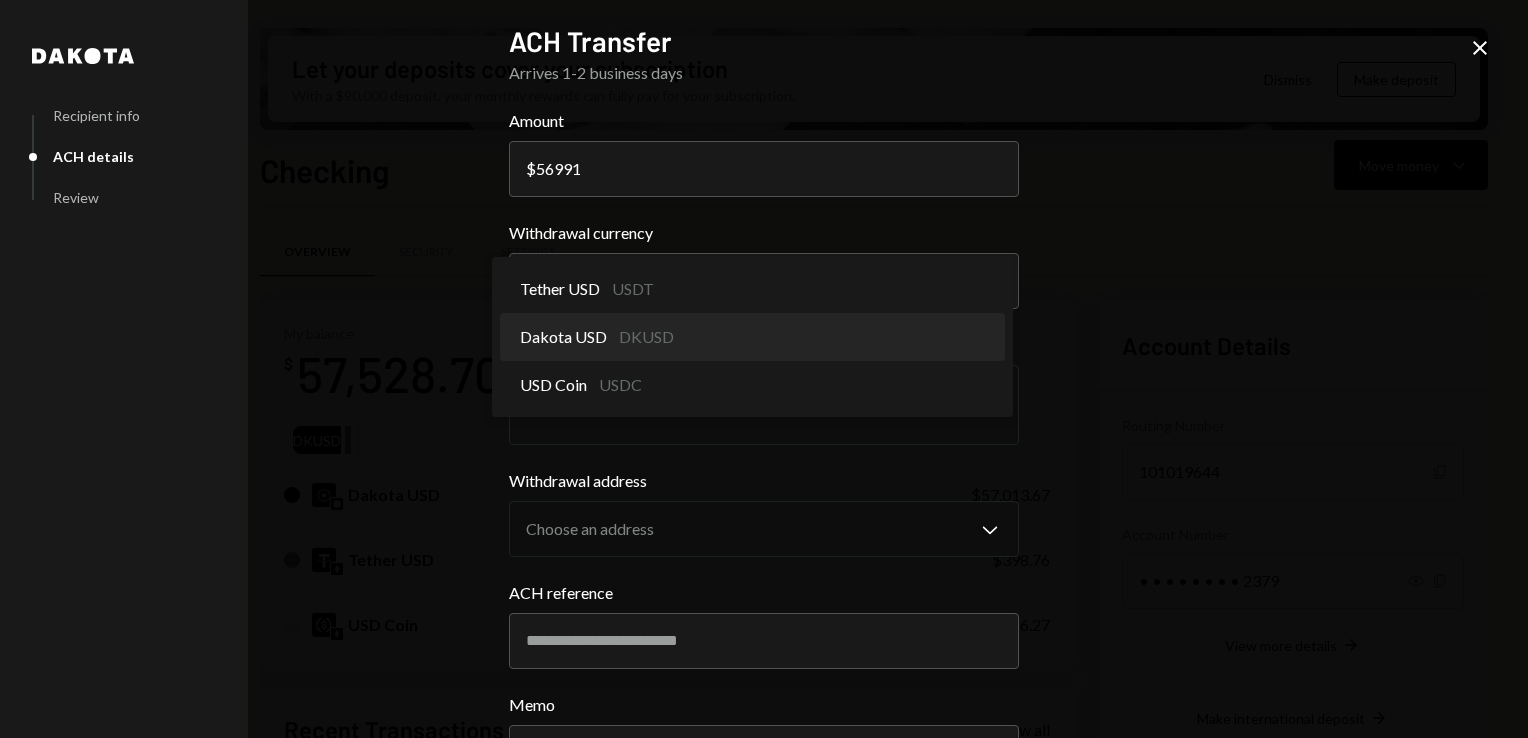 select on "*****" 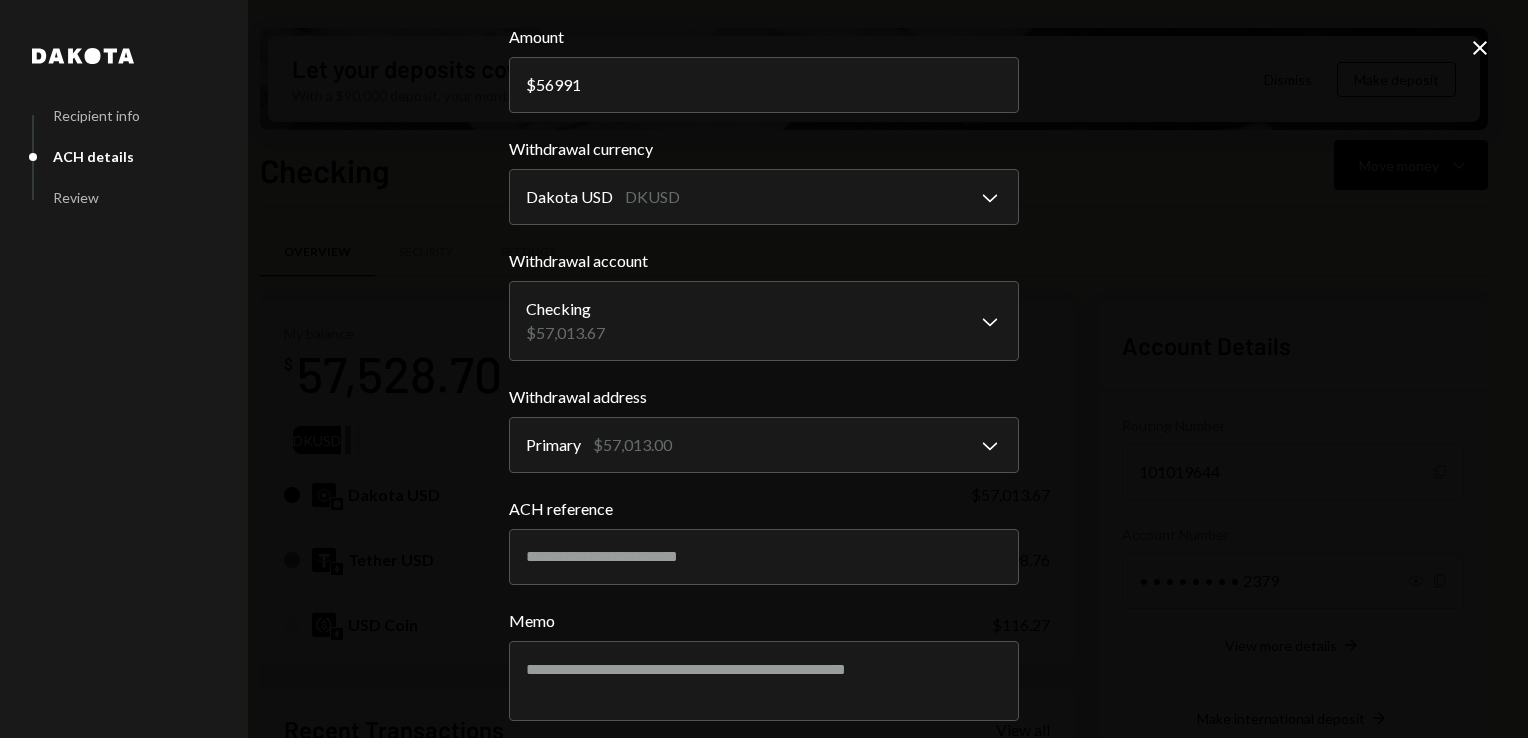 scroll, scrollTop: 84, scrollLeft: 0, axis: vertical 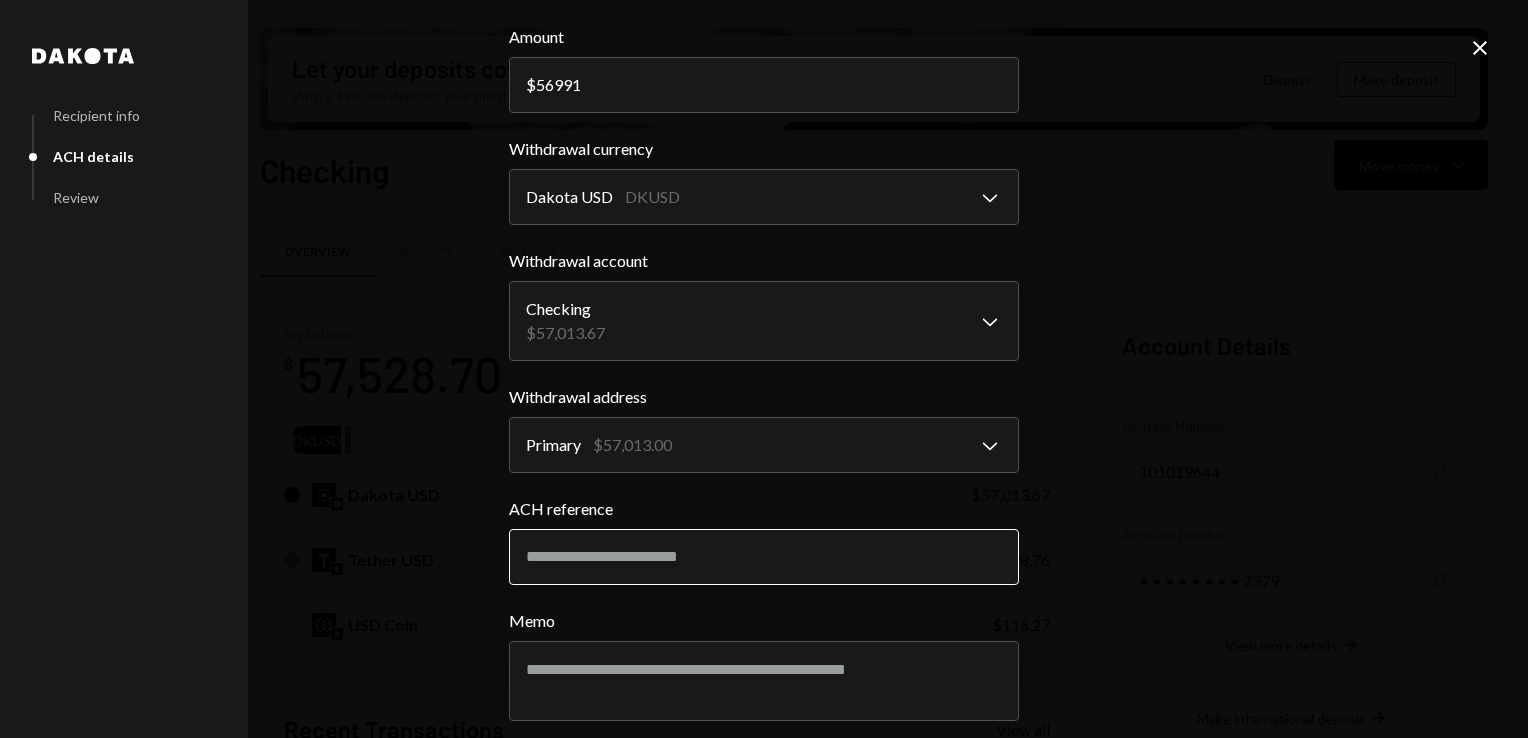 click on "ACH reference" at bounding box center [764, 557] 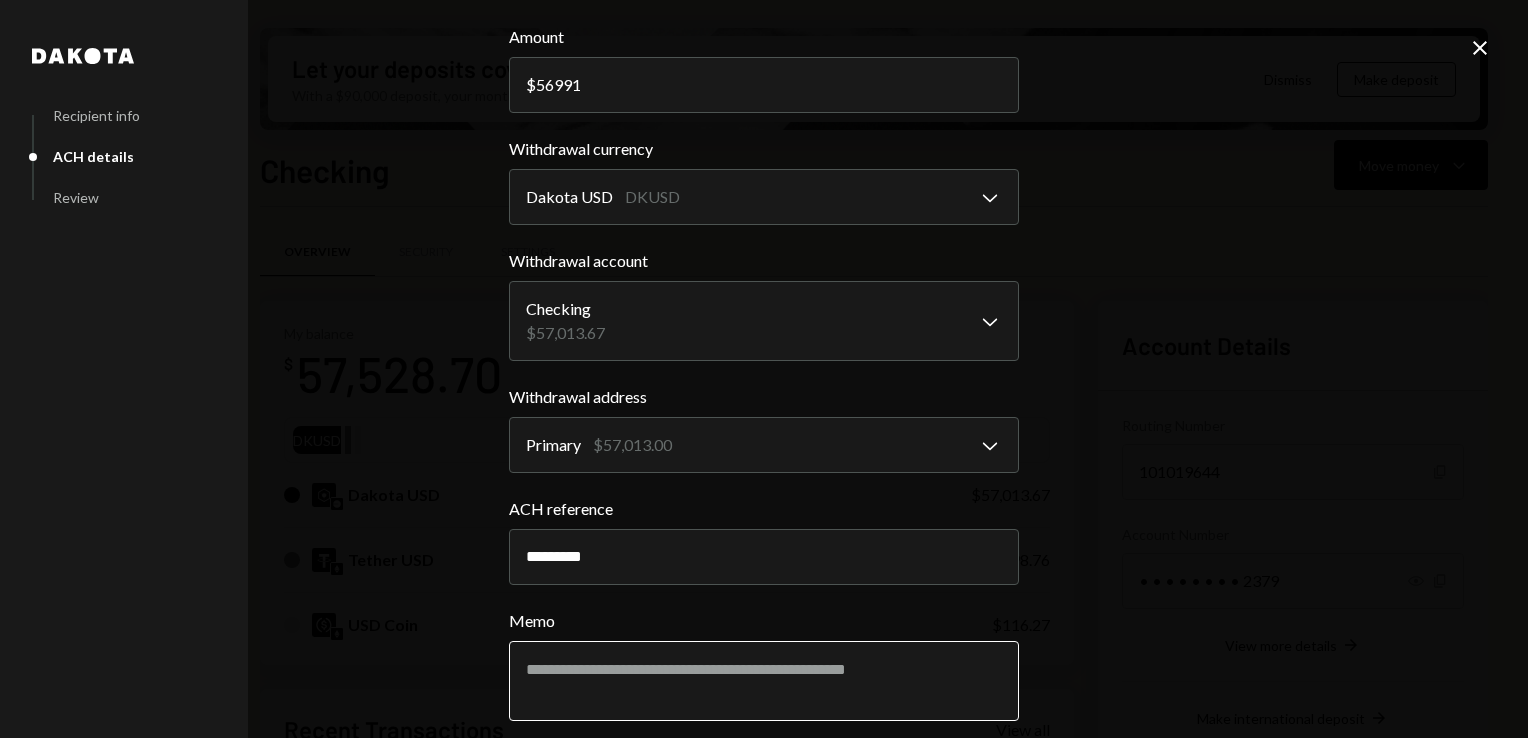 type on "*********" 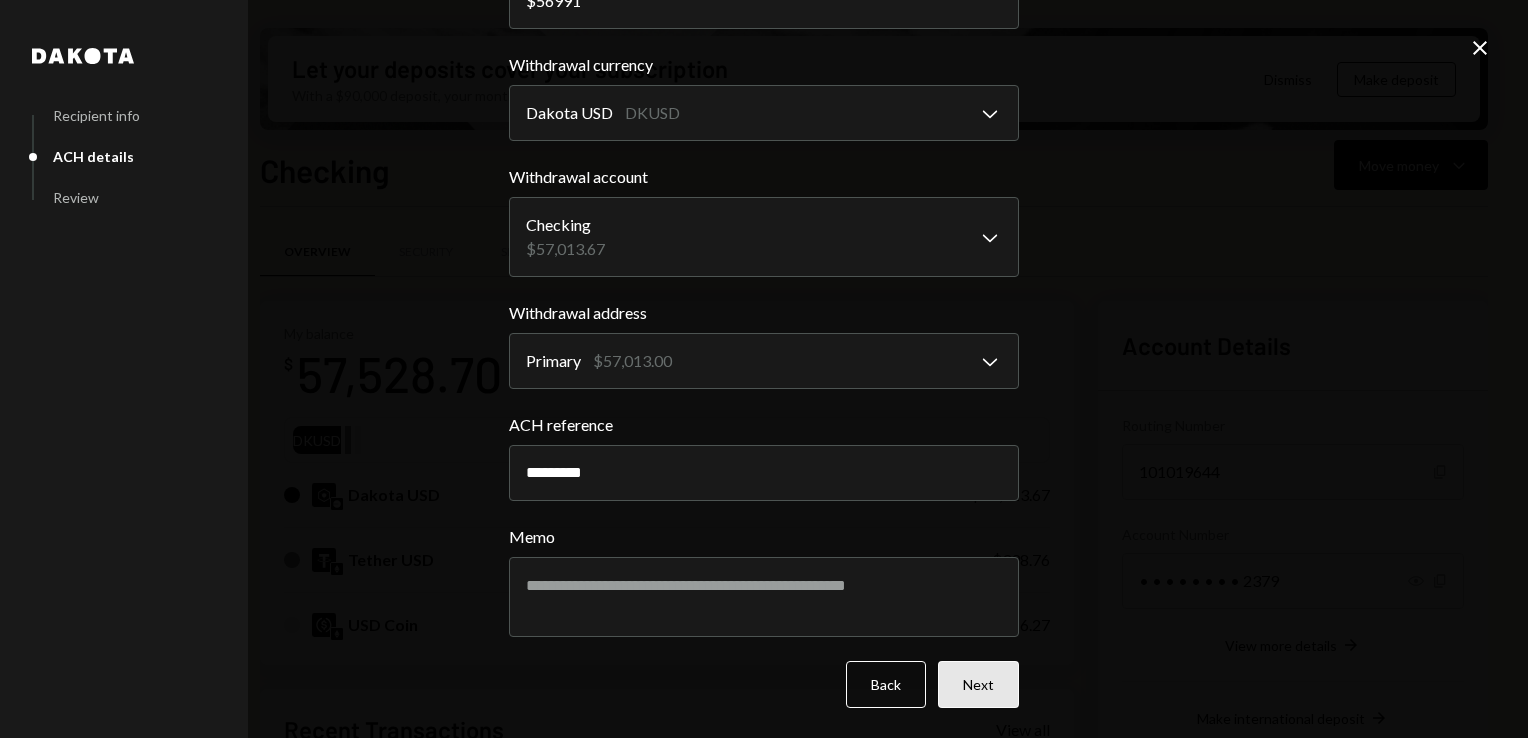click on "Next" at bounding box center (978, 684) 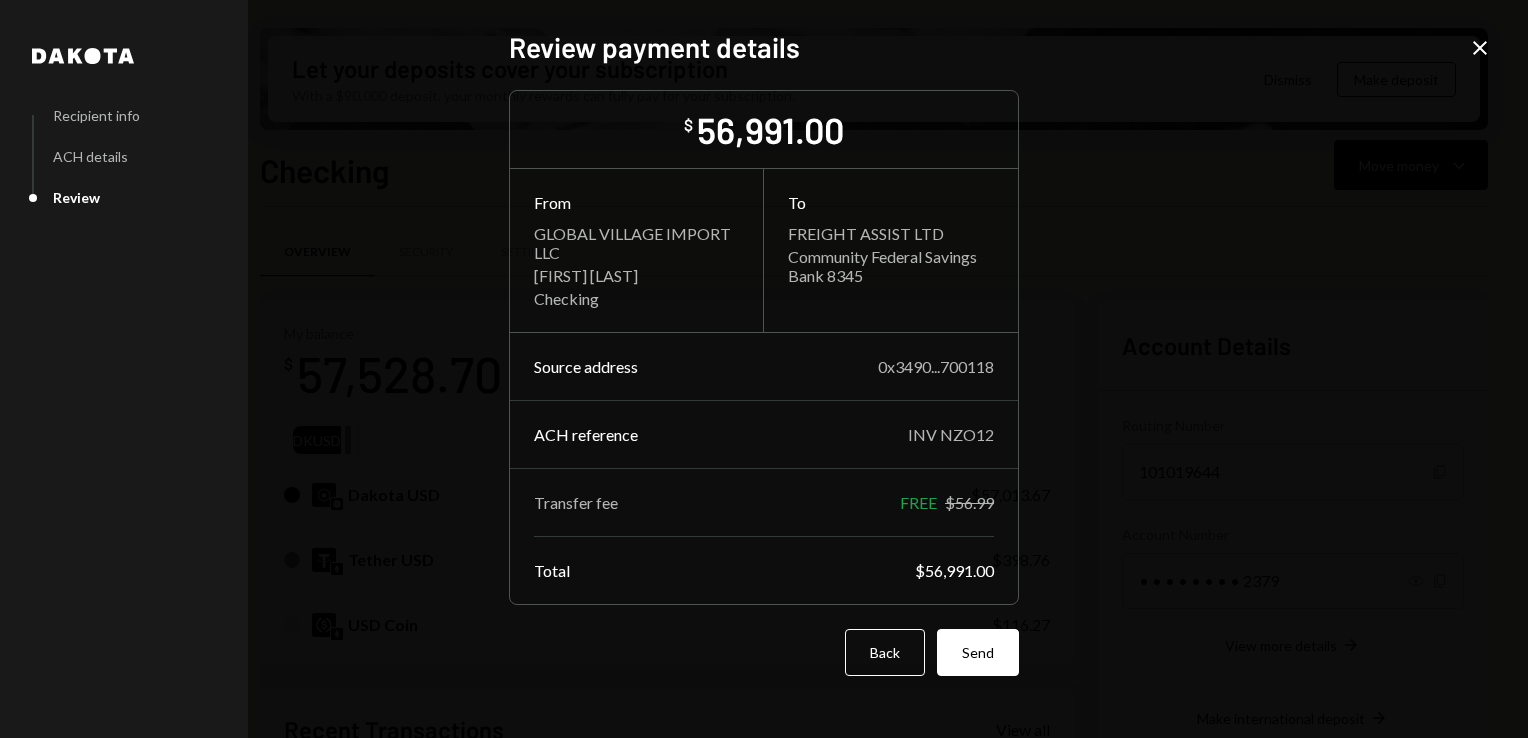 scroll, scrollTop: 0, scrollLeft: 0, axis: both 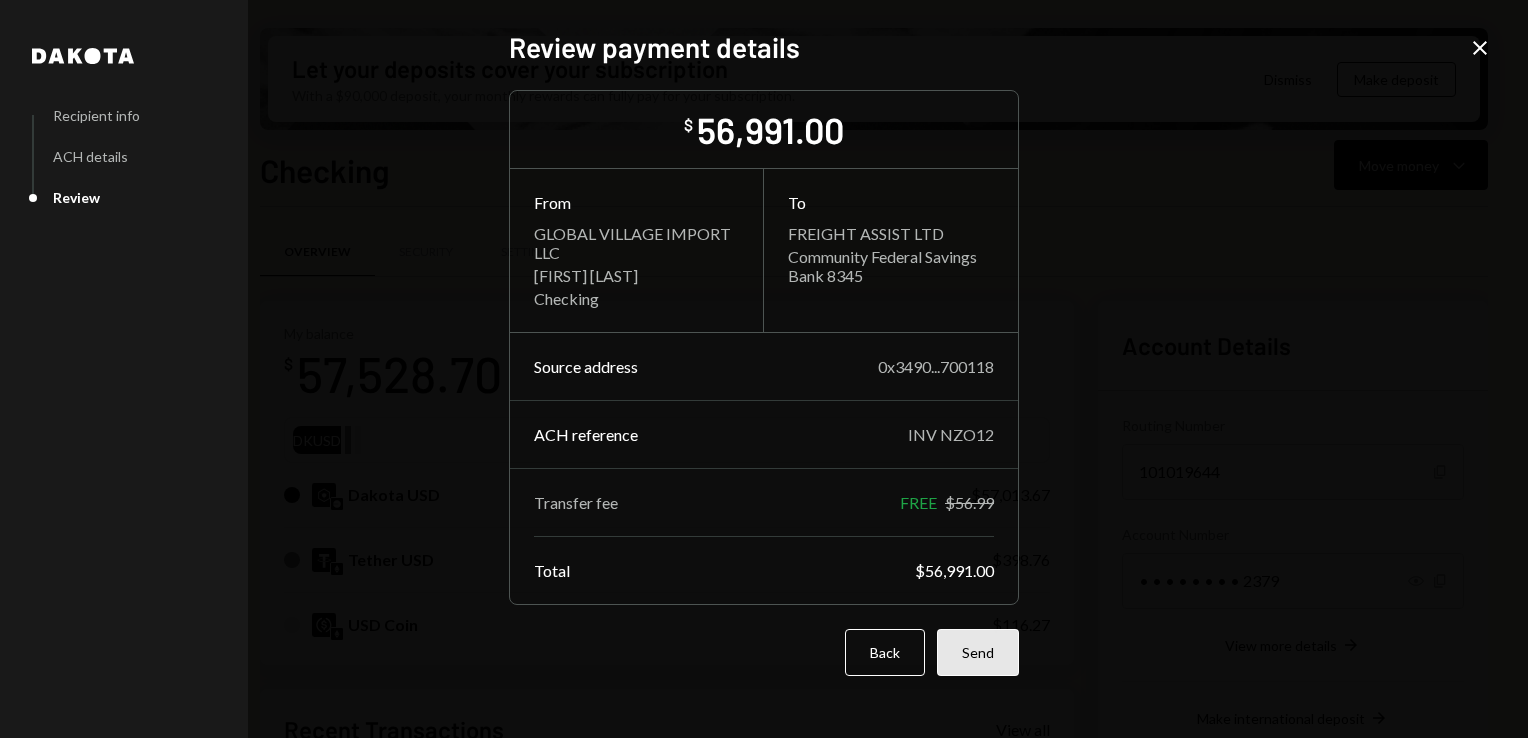 click on "Send" at bounding box center (978, 652) 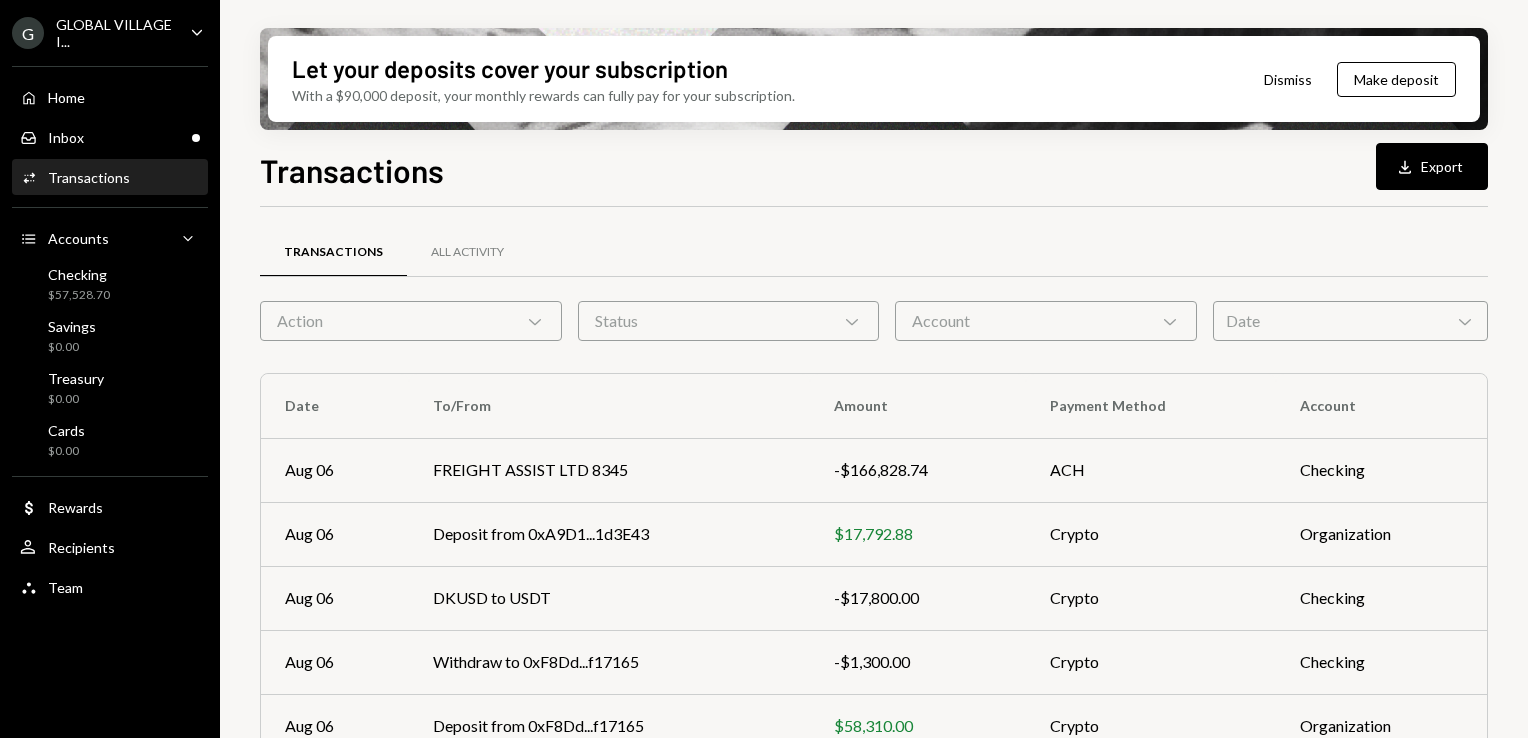 scroll, scrollTop: 0, scrollLeft: 0, axis: both 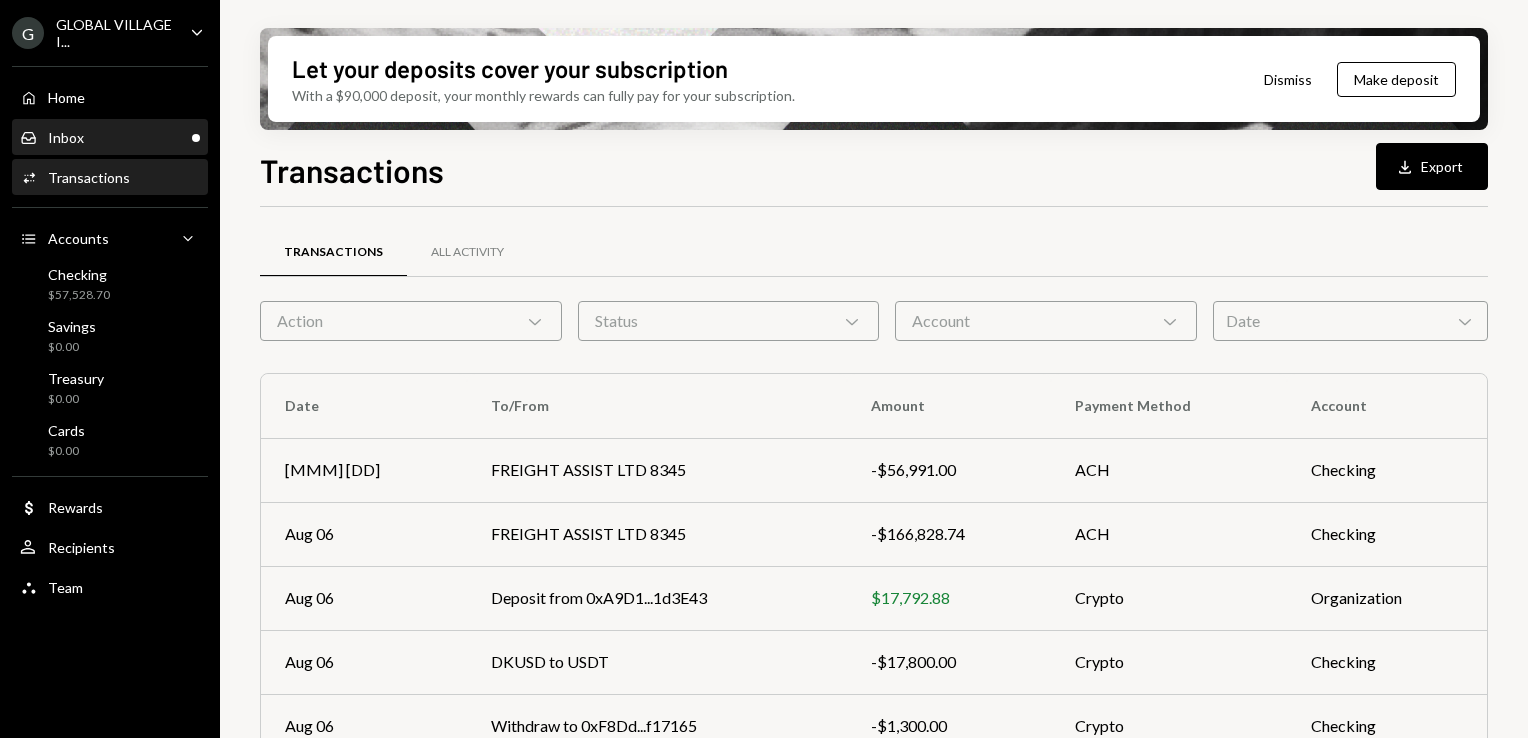 click on "Inbox Inbox" at bounding box center [110, 138] 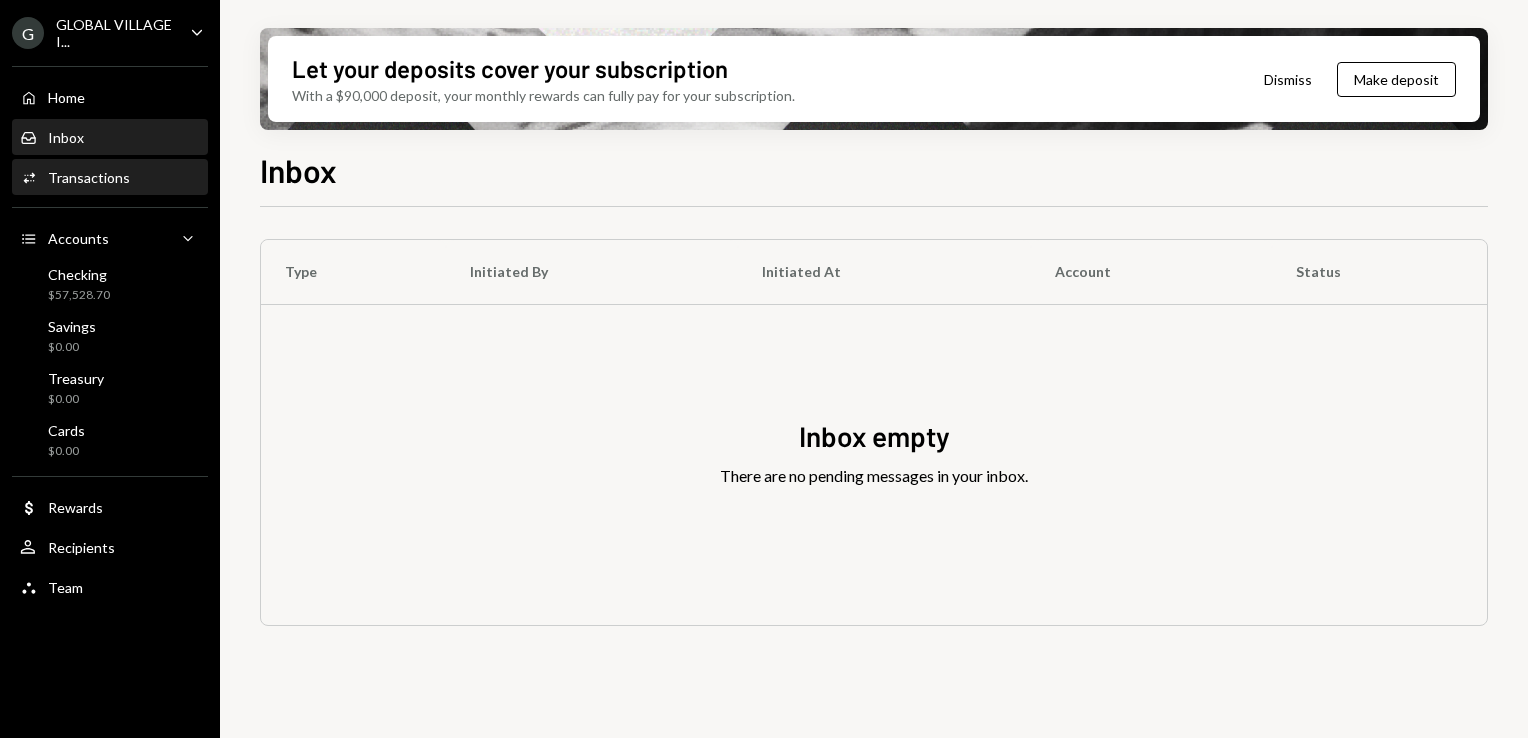 click on "Transactions" at bounding box center [89, 177] 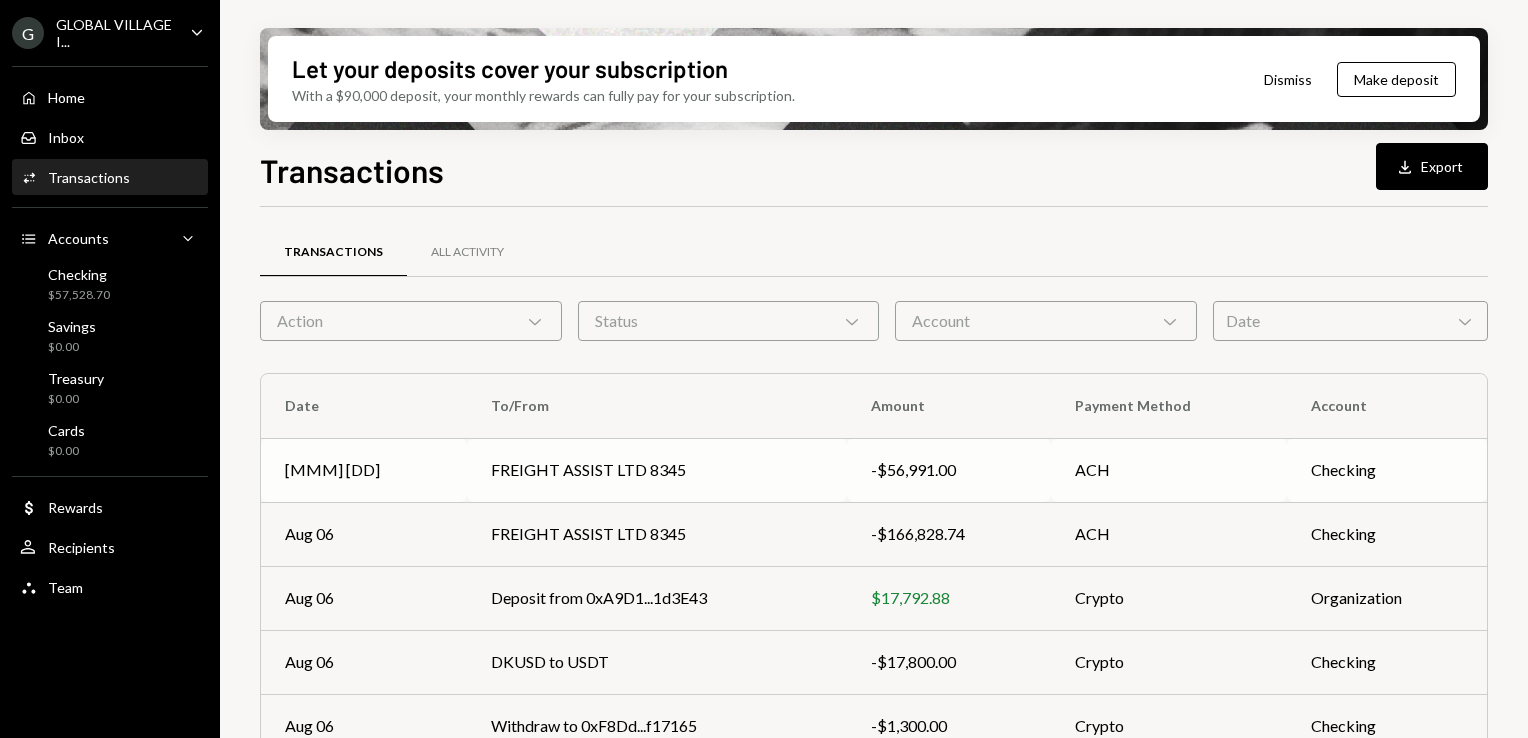 click on "-$56,991.00" at bounding box center (949, 470) 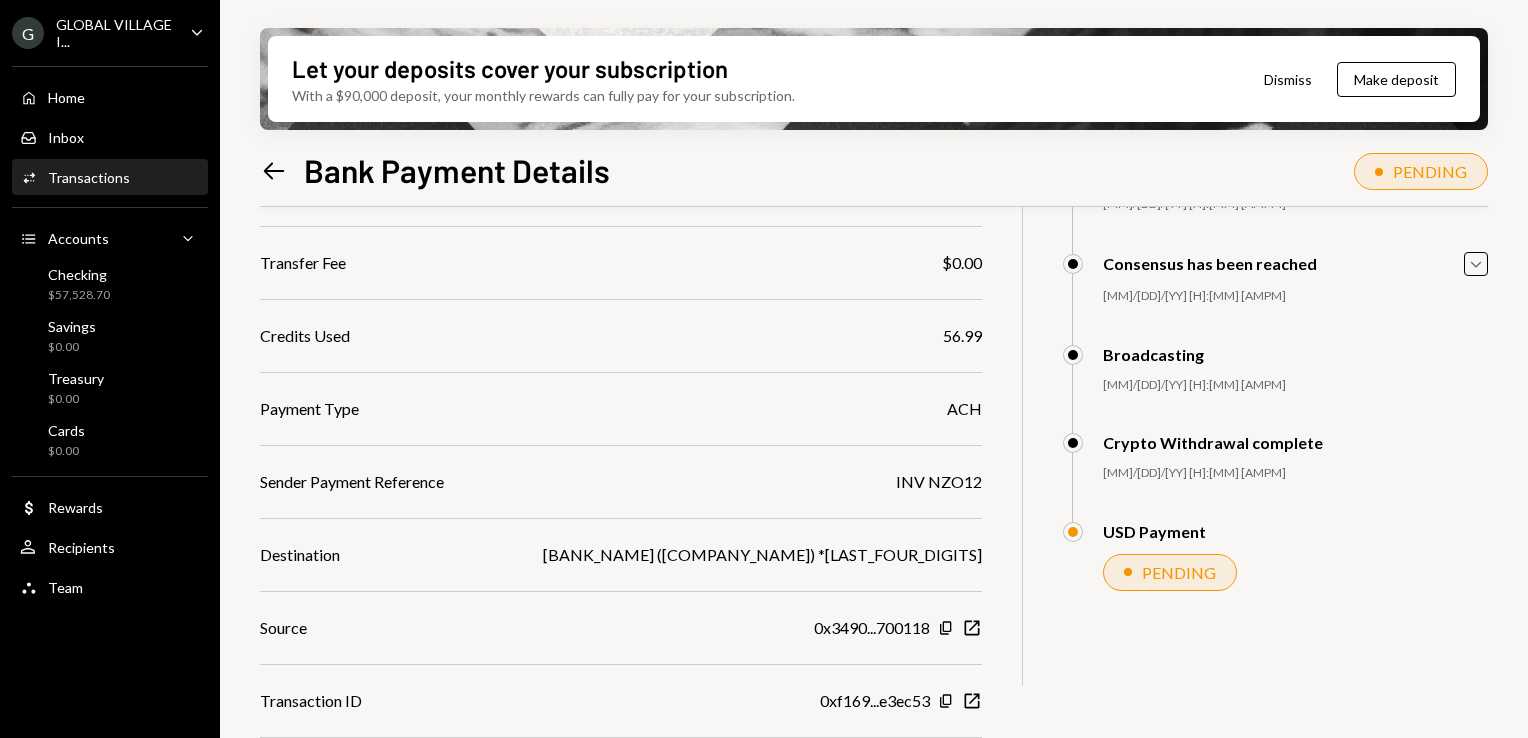 scroll, scrollTop: 0, scrollLeft: 0, axis: both 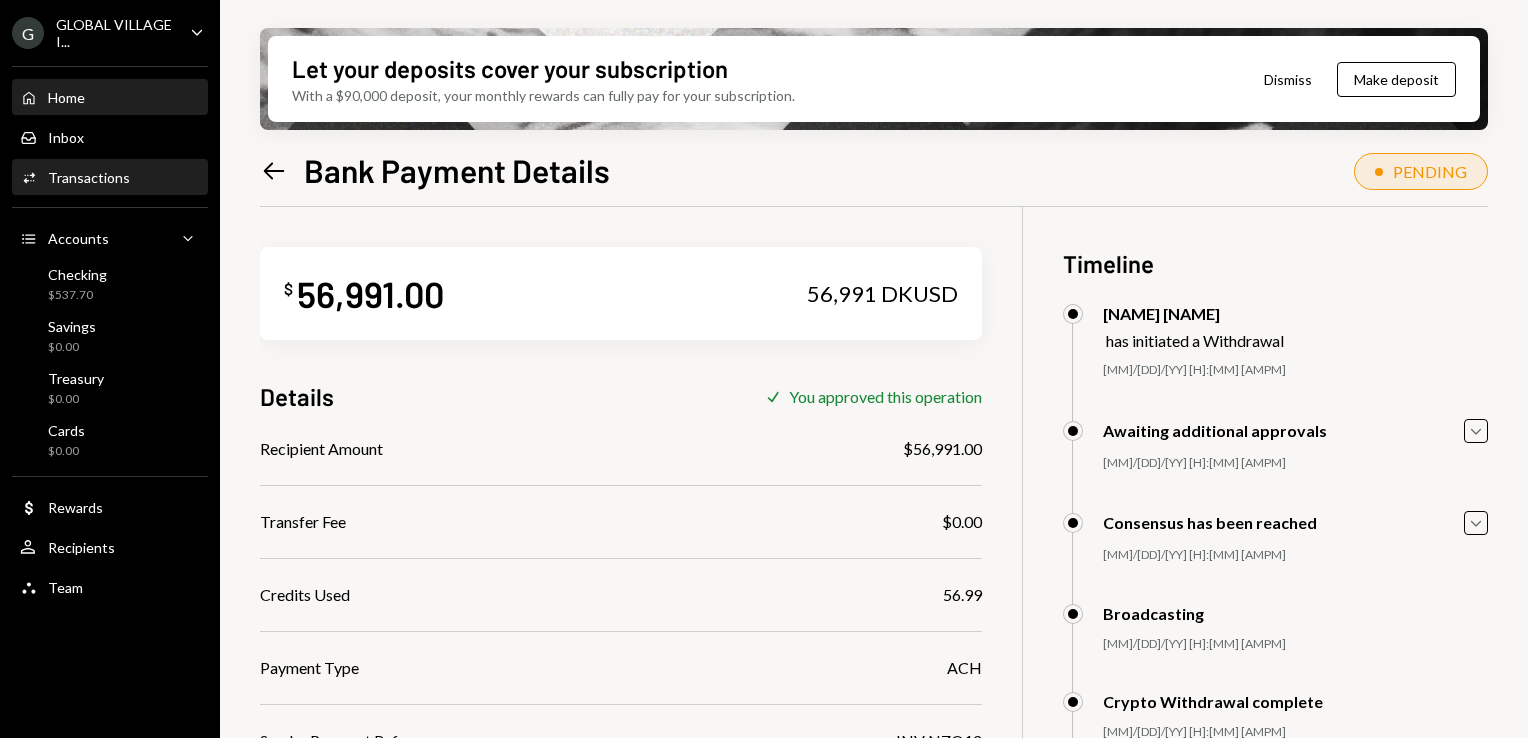 click on "Home Home" at bounding box center (110, 98) 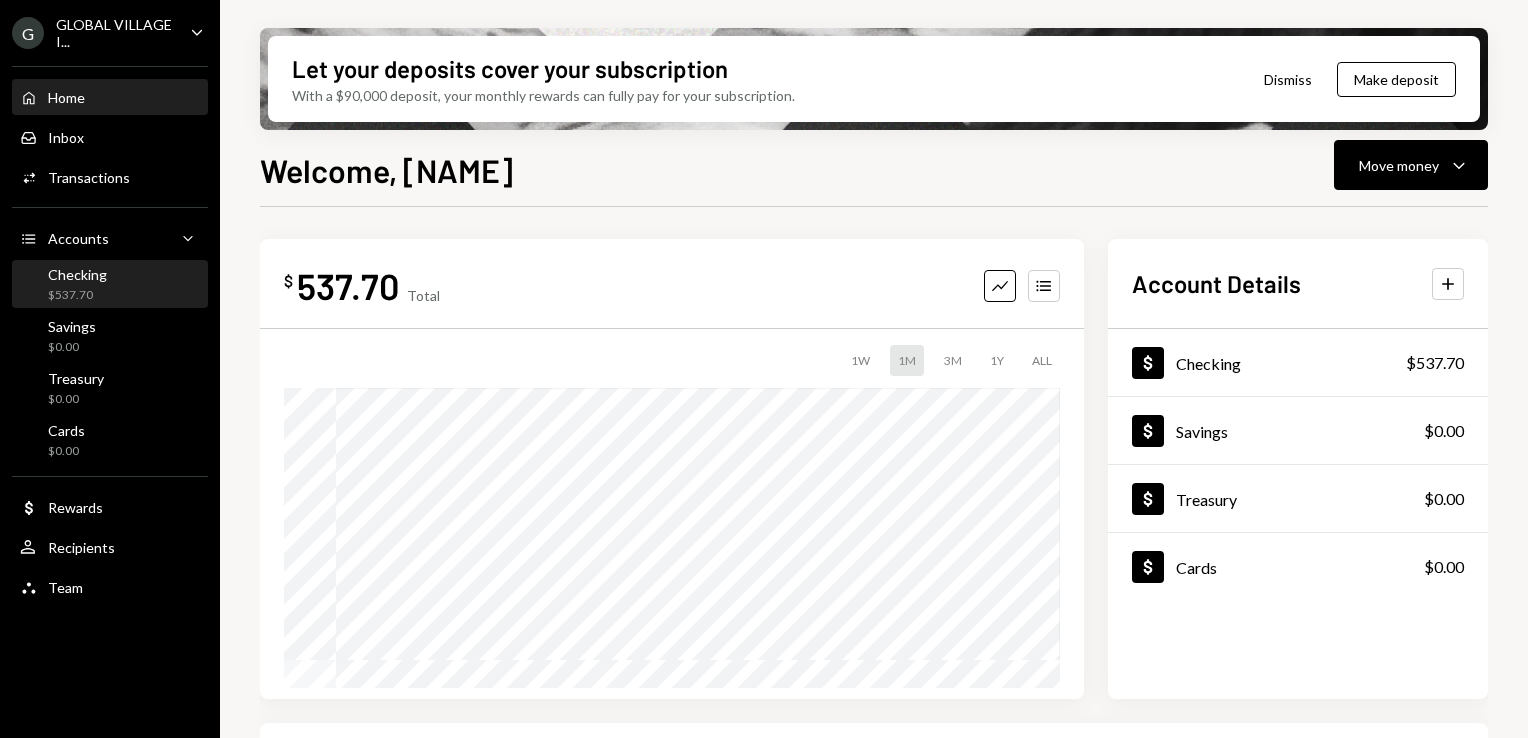 click on "Checking $537.70" at bounding box center [77, 285] 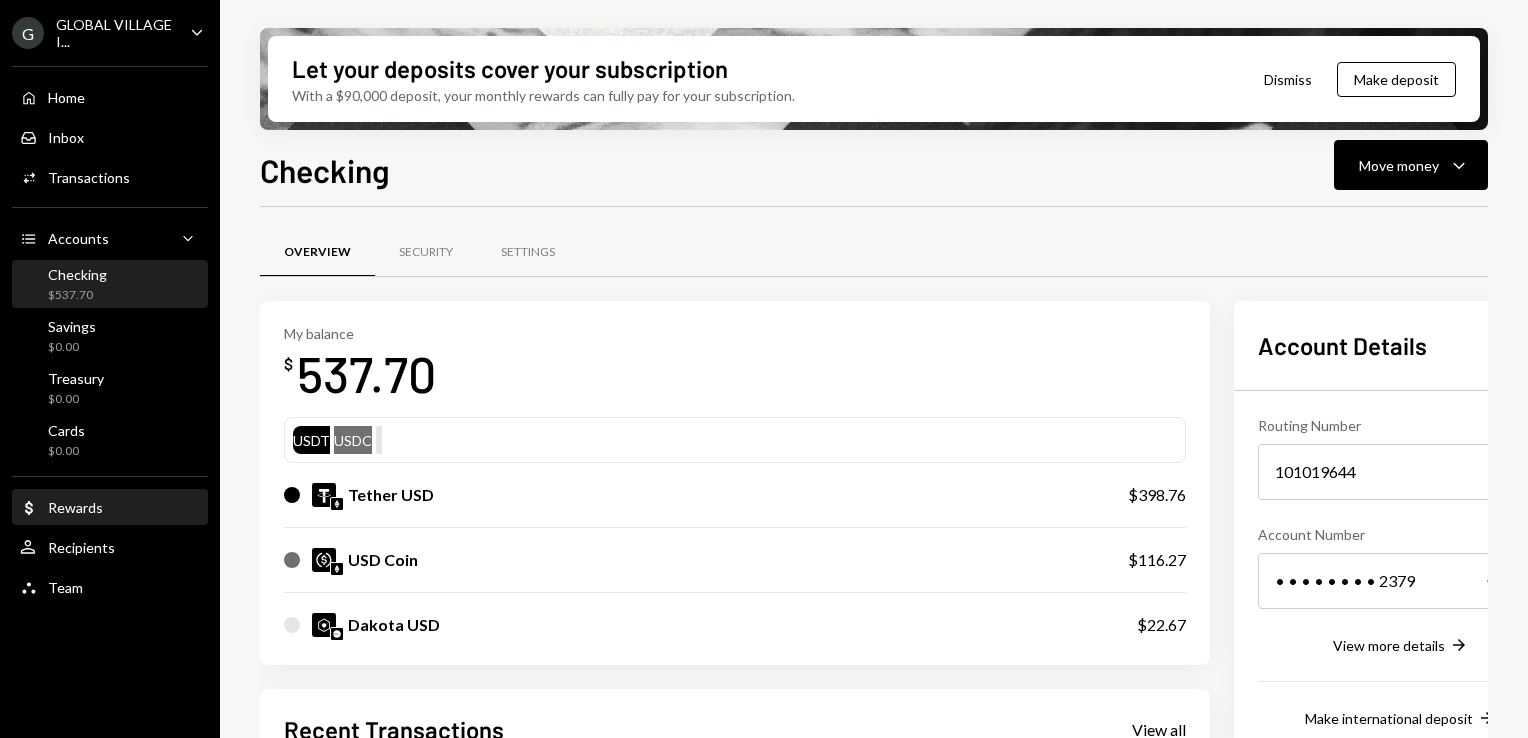 click on "Rewards" at bounding box center [75, 507] 